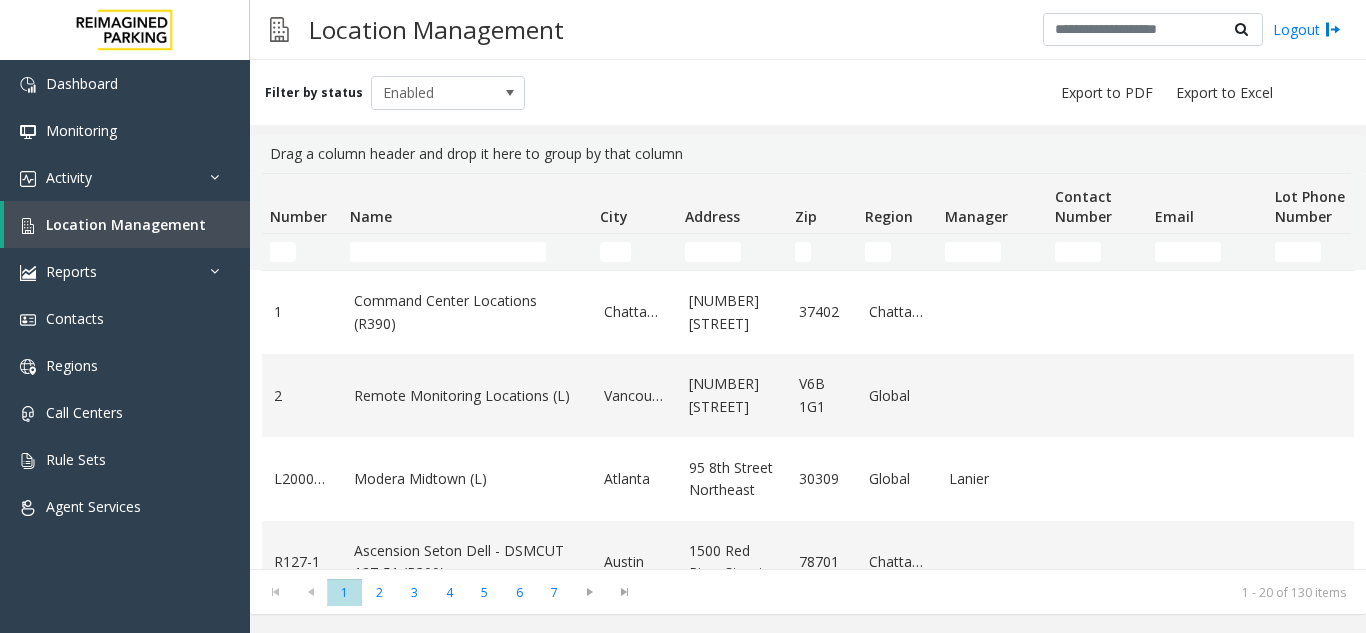 scroll, scrollTop: 0, scrollLeft: 0, axis: both 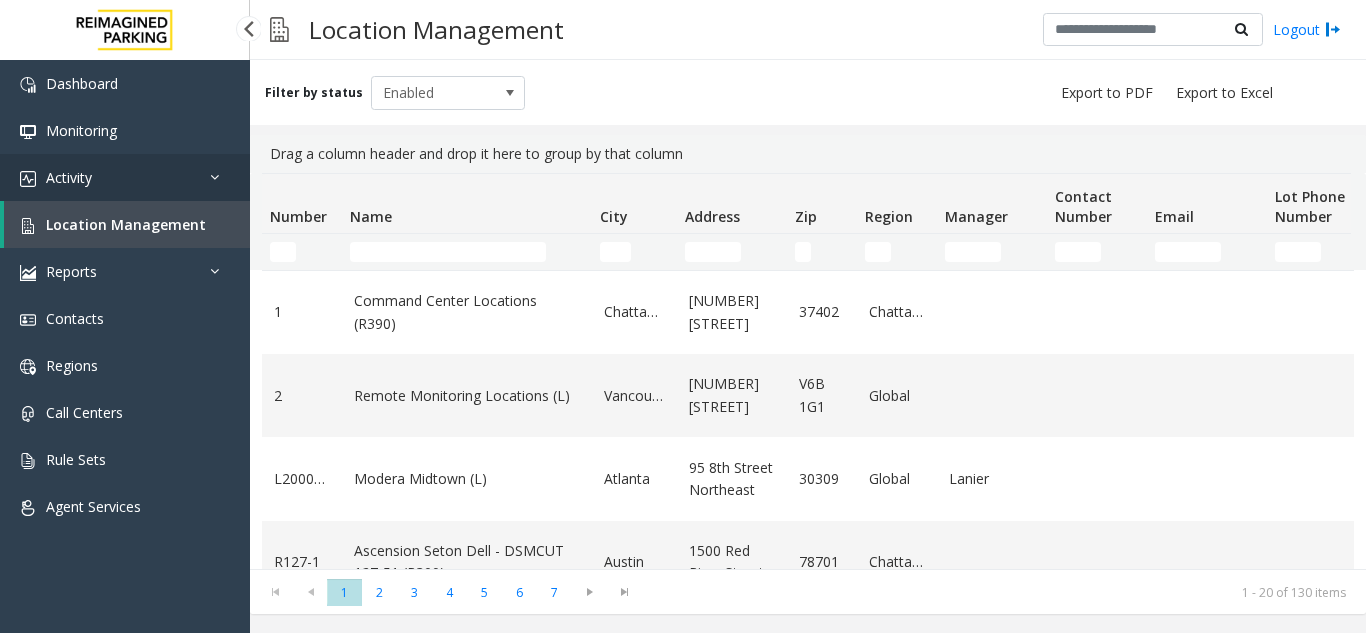 click on "Activity" at bounding box center (125, 177) 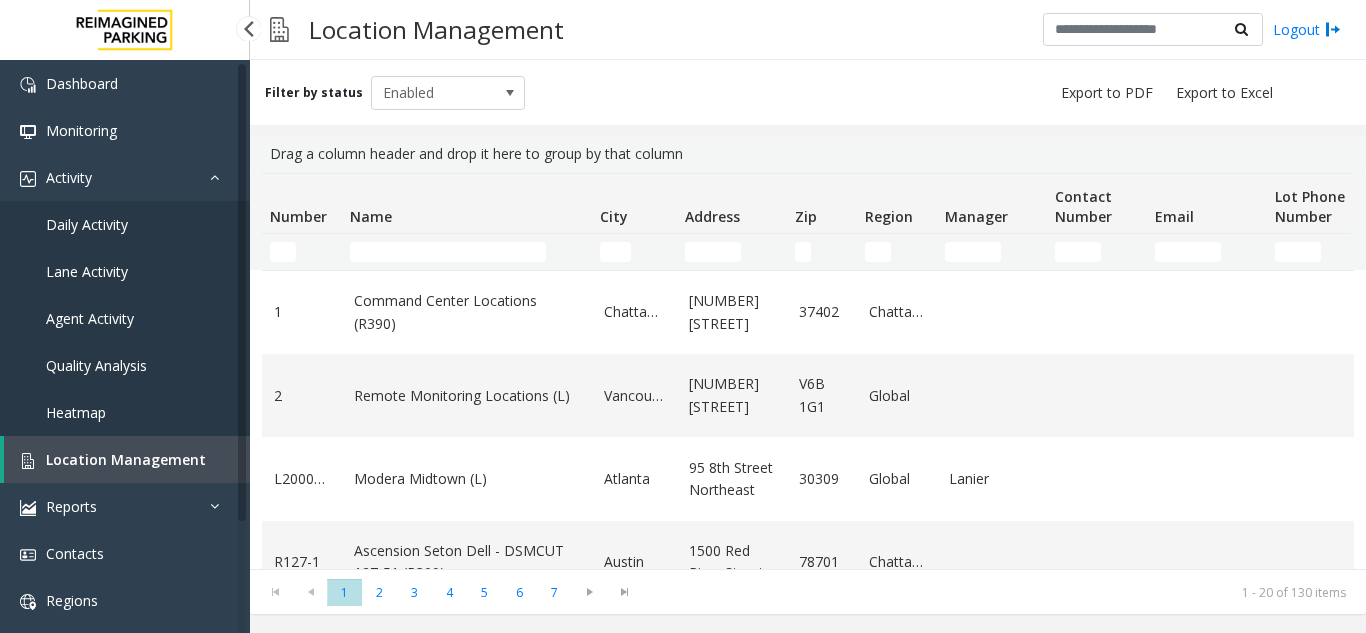 click on "Agent Activity" at bounding box center (125, 318) 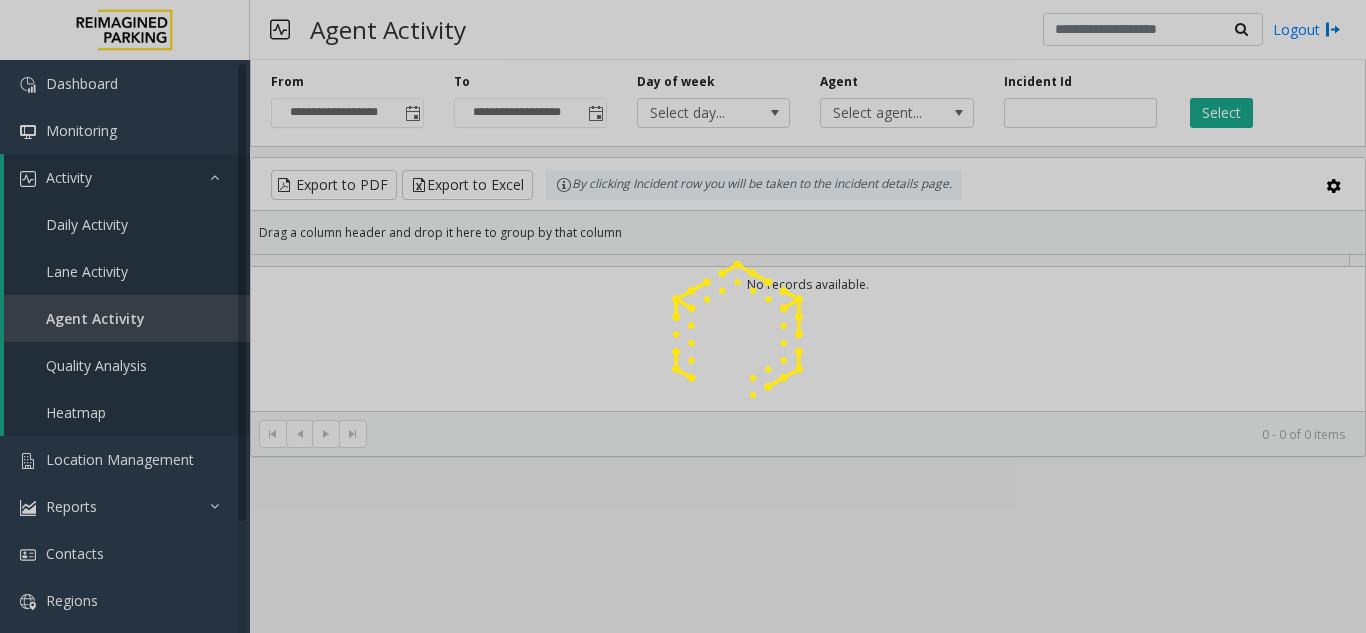 click 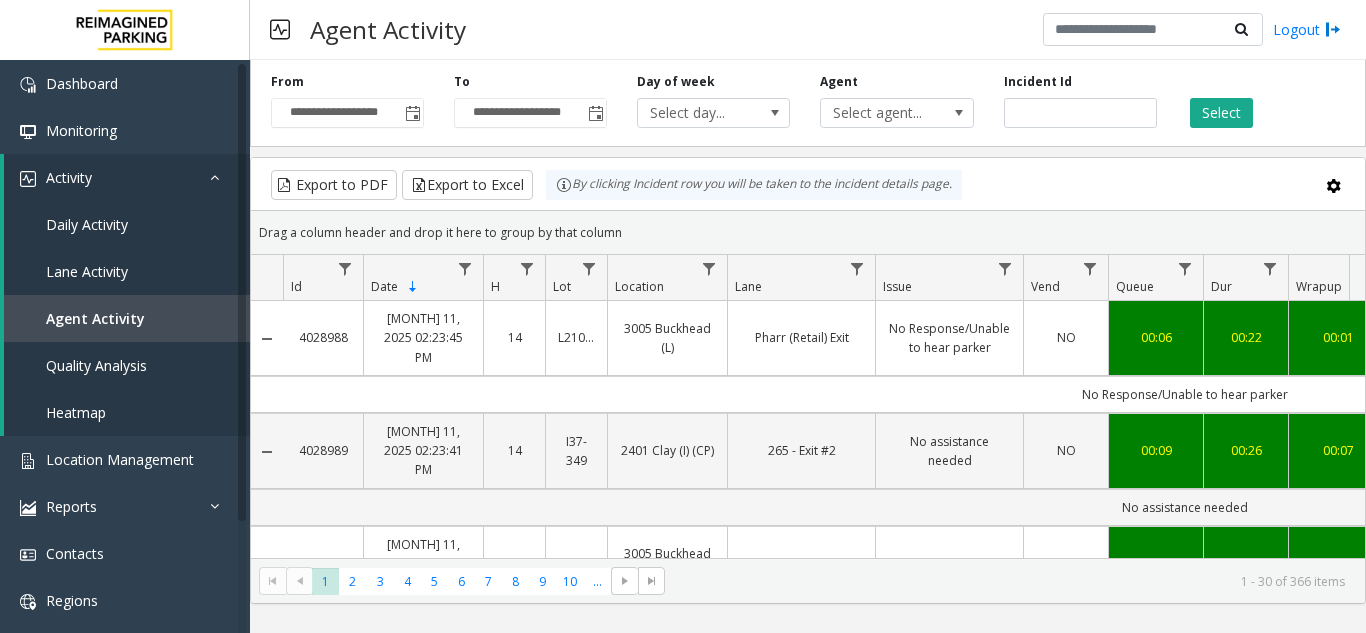 click 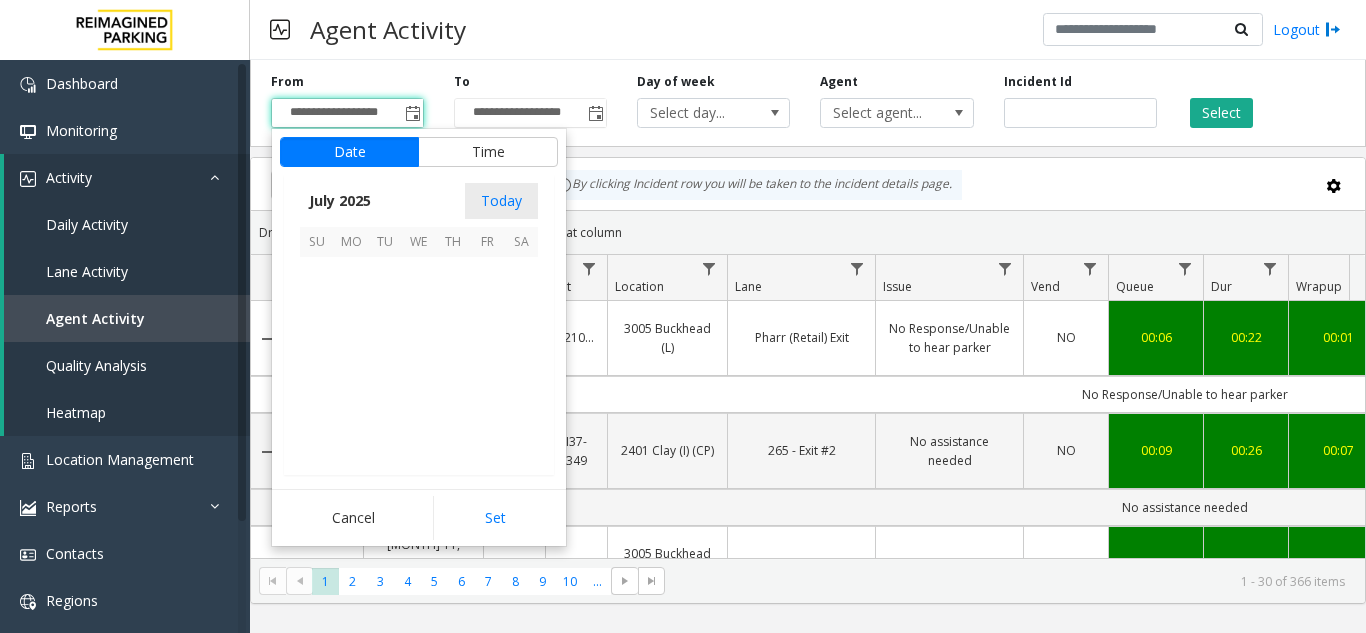scroll, scrollTop: 358428, scrollLeft: 0, axis: vertical 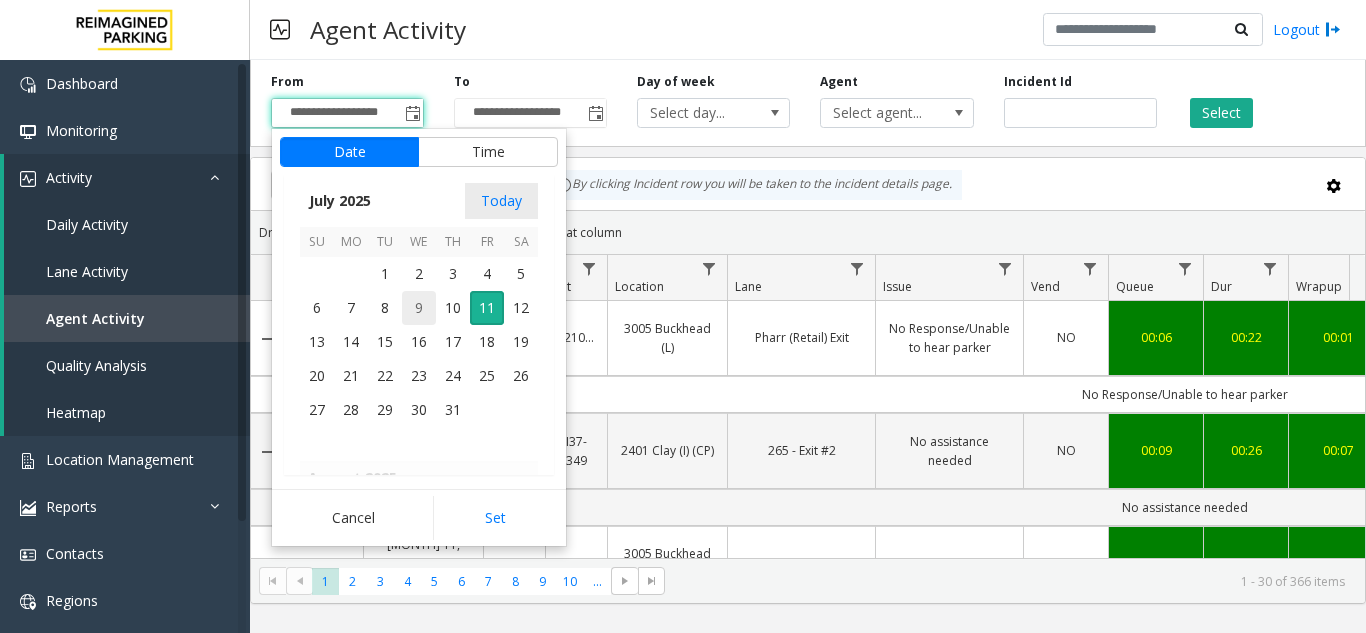 click on "9" at bounding box center [419, 308] 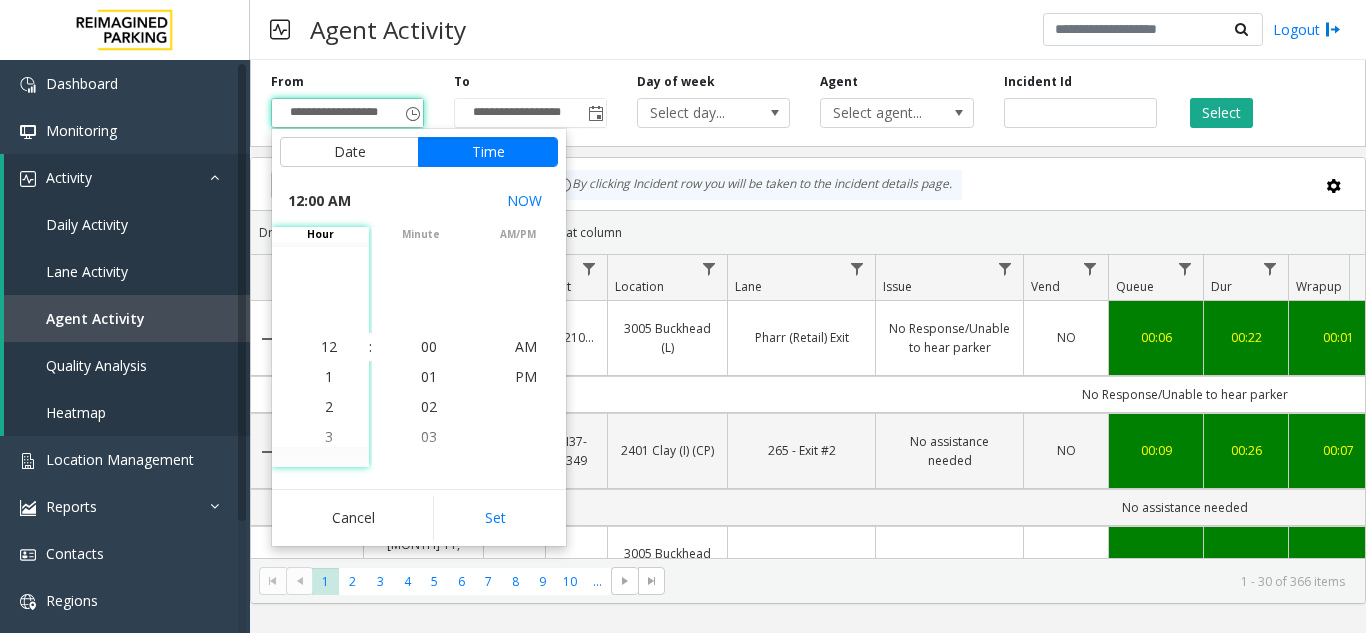 click on "Cancel   Set" 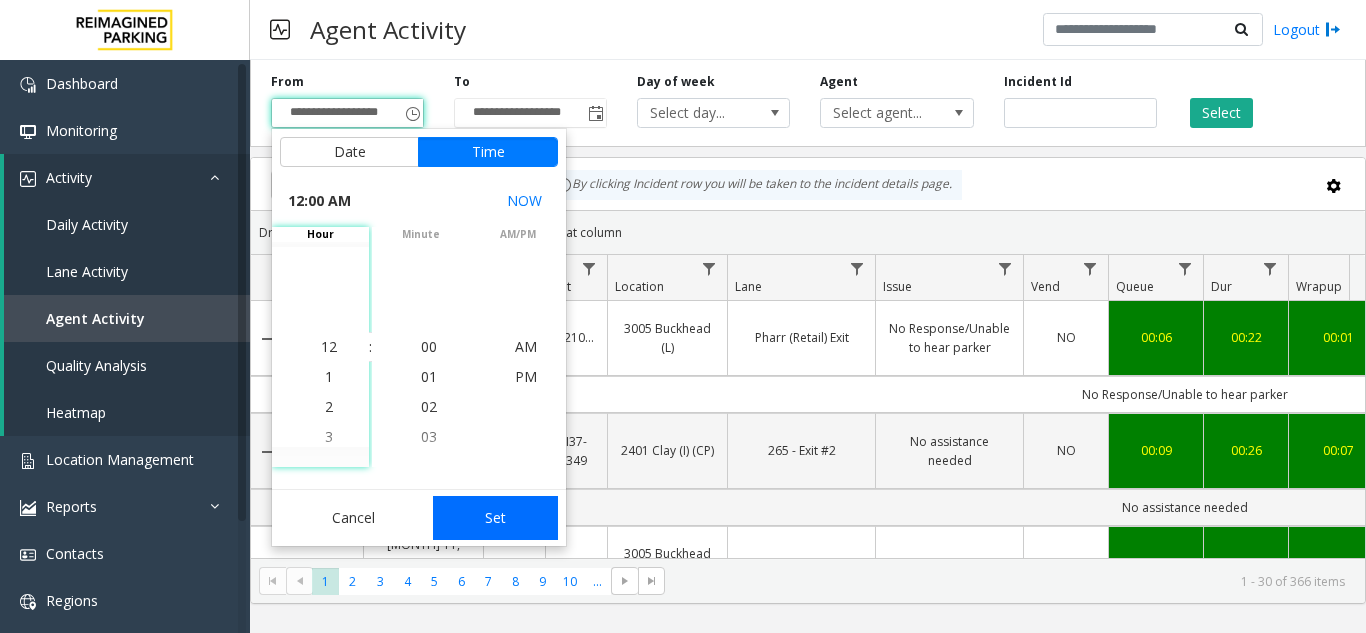 click on "Set" 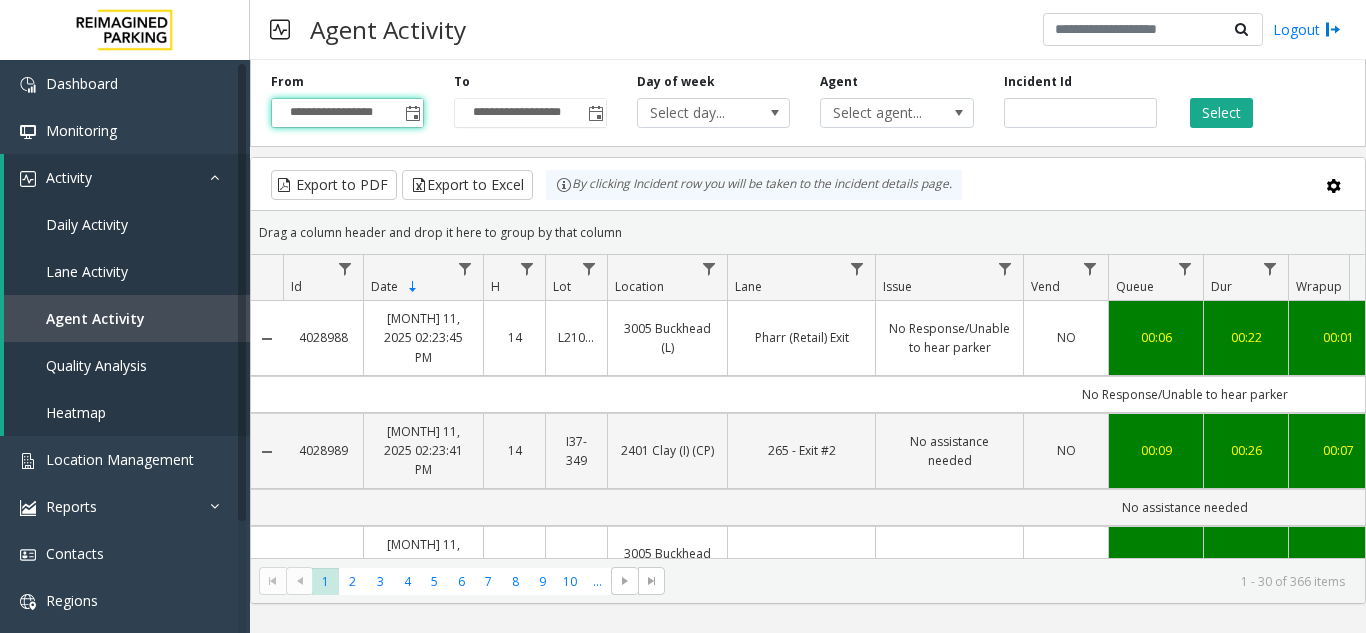 click on "Select" 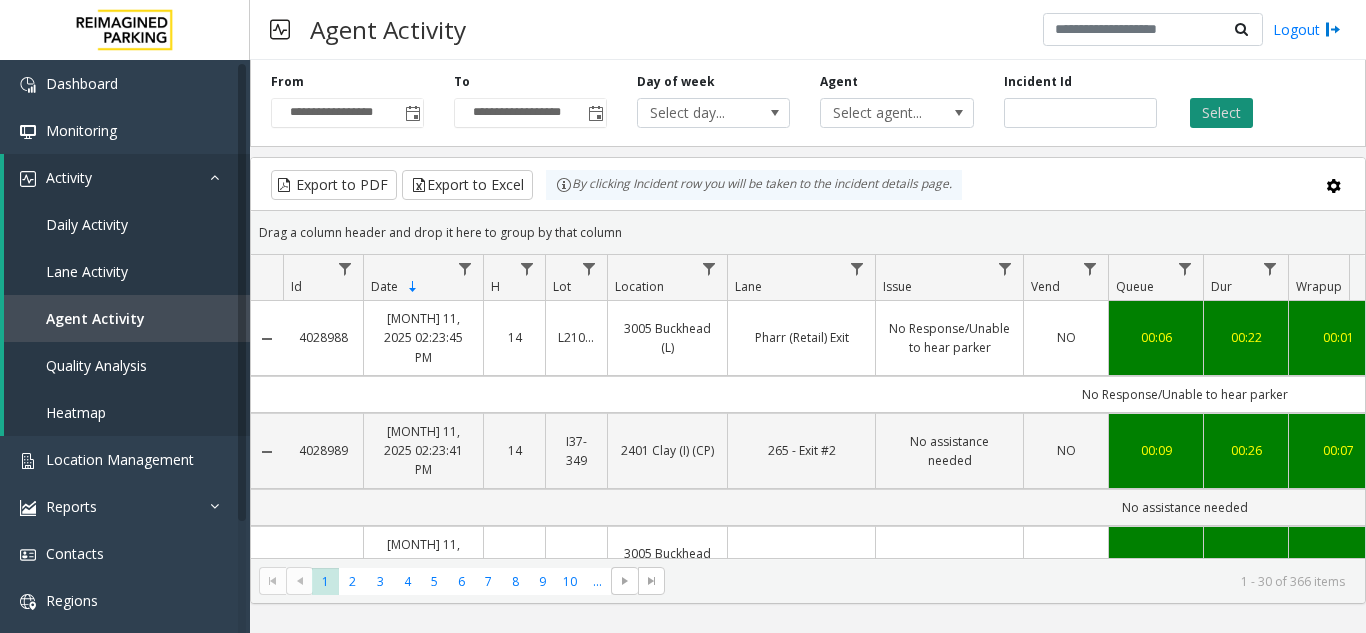 click on "Select" 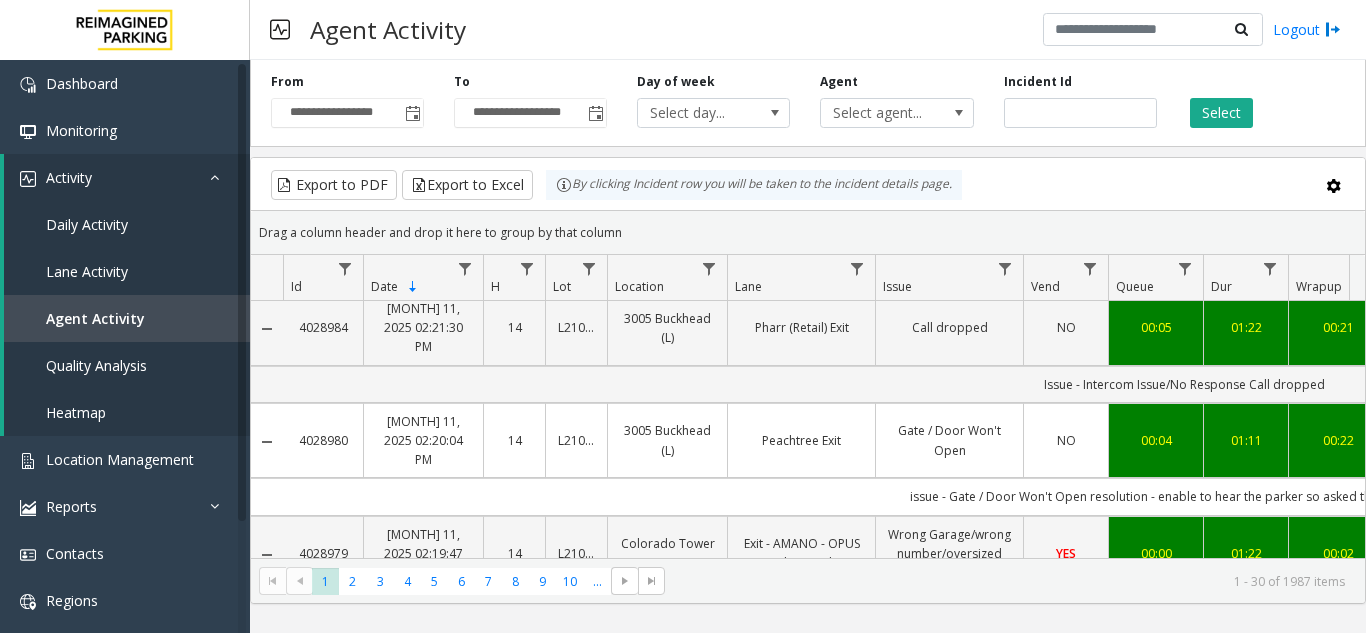 scroll, scrollTop: 900, scrollLeft: 0, axis: vertical 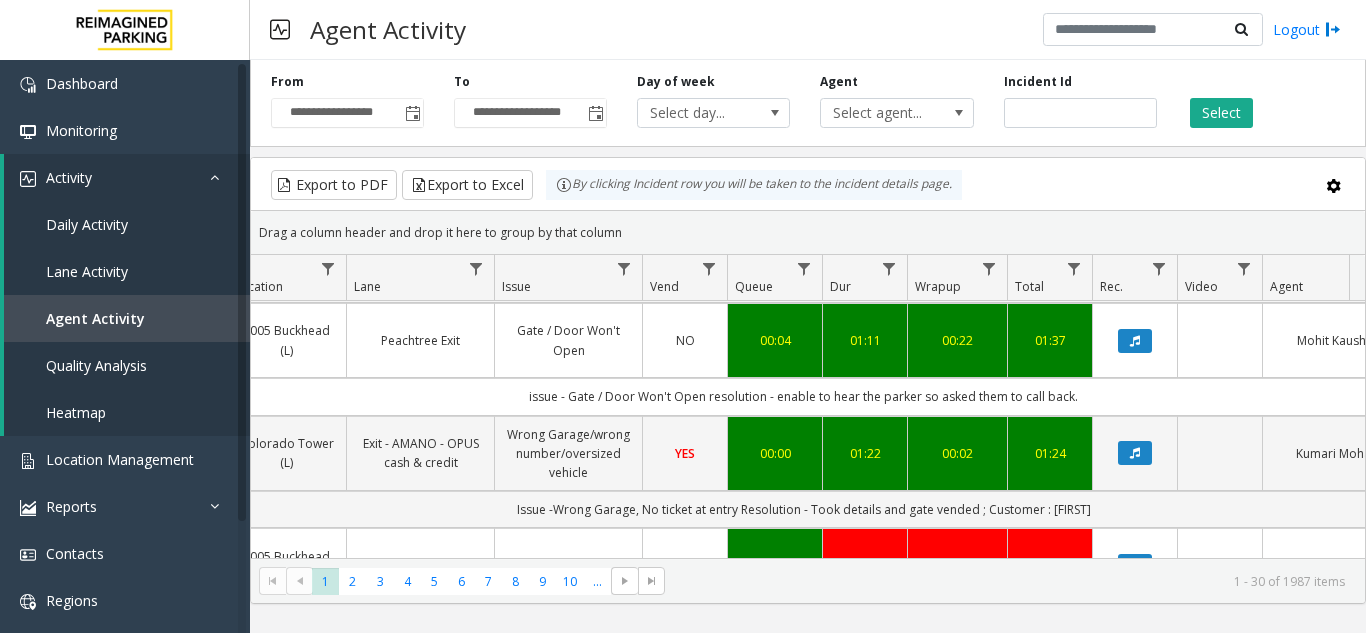 click on "issue - Ticket Paid
res - issue with server , server not working  , gate is not opening so i call mod - meanwhile parker drop the call ; Ticket : na; Time Paid : na" 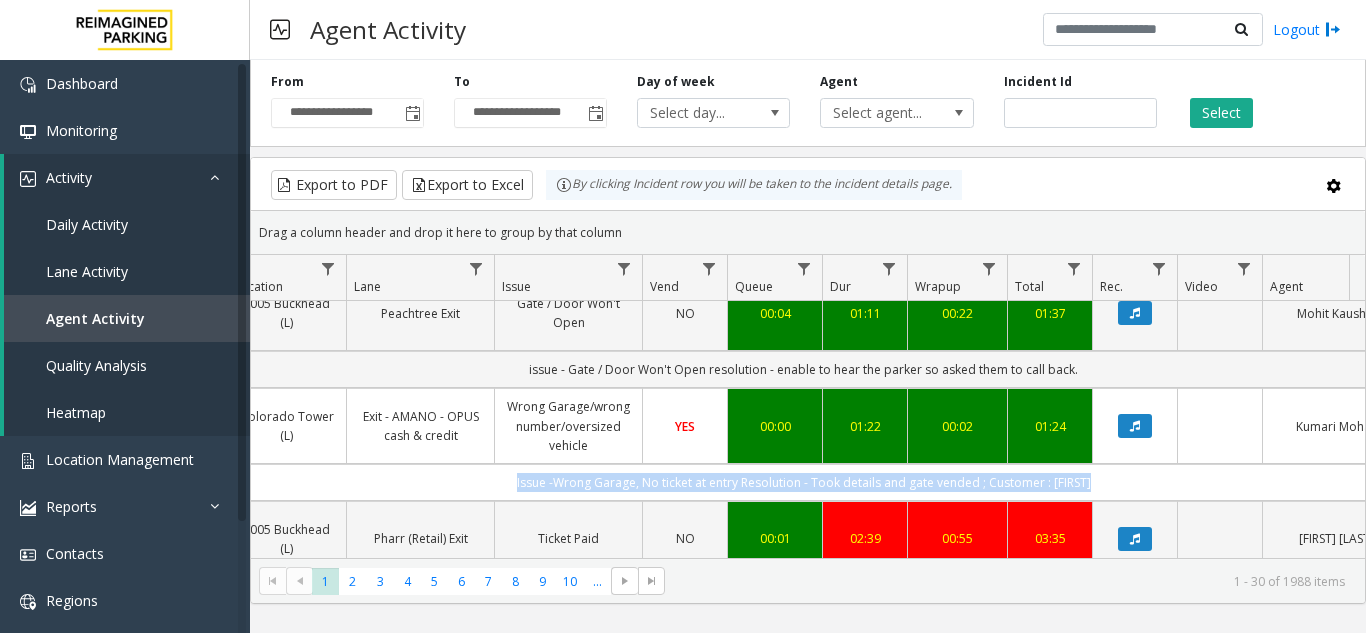 scroll, scrollTop: 1100, scrollLeft: 381, axis: both 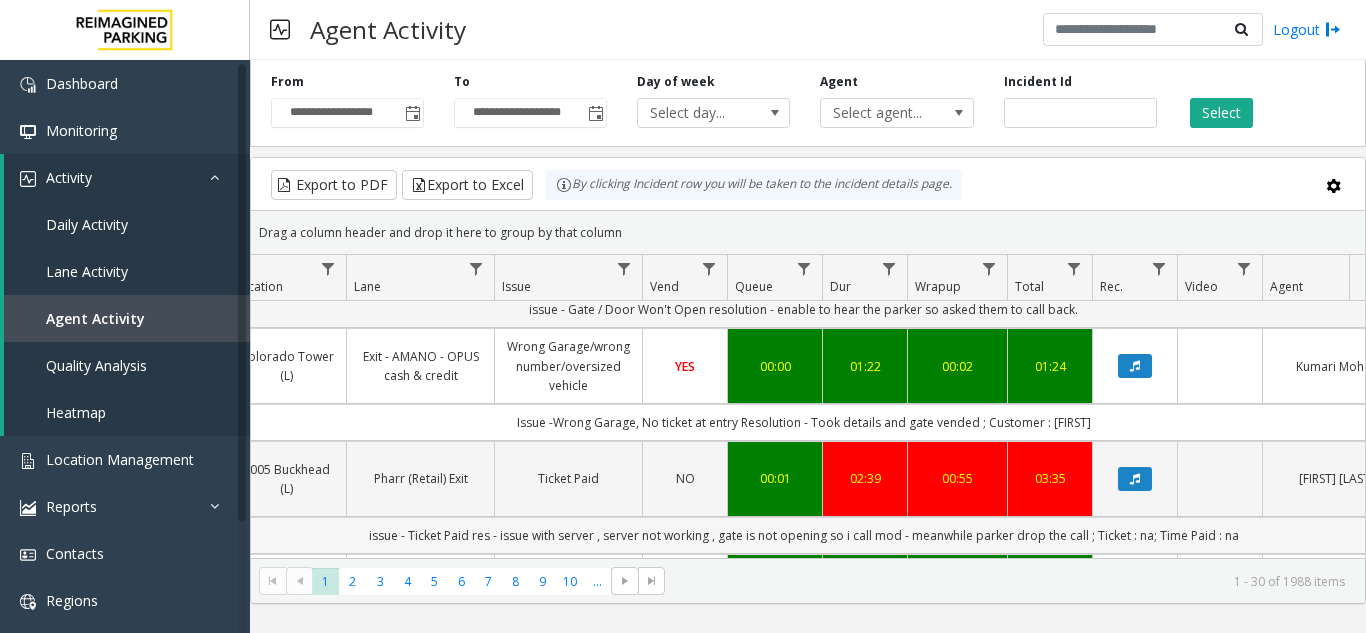 click on "issue - Ticket Paid
res - issue with server , server not working  , gate is not opening so i call mod - meanwhile parker drop the call ; Ticket : na; Time Paid : na" 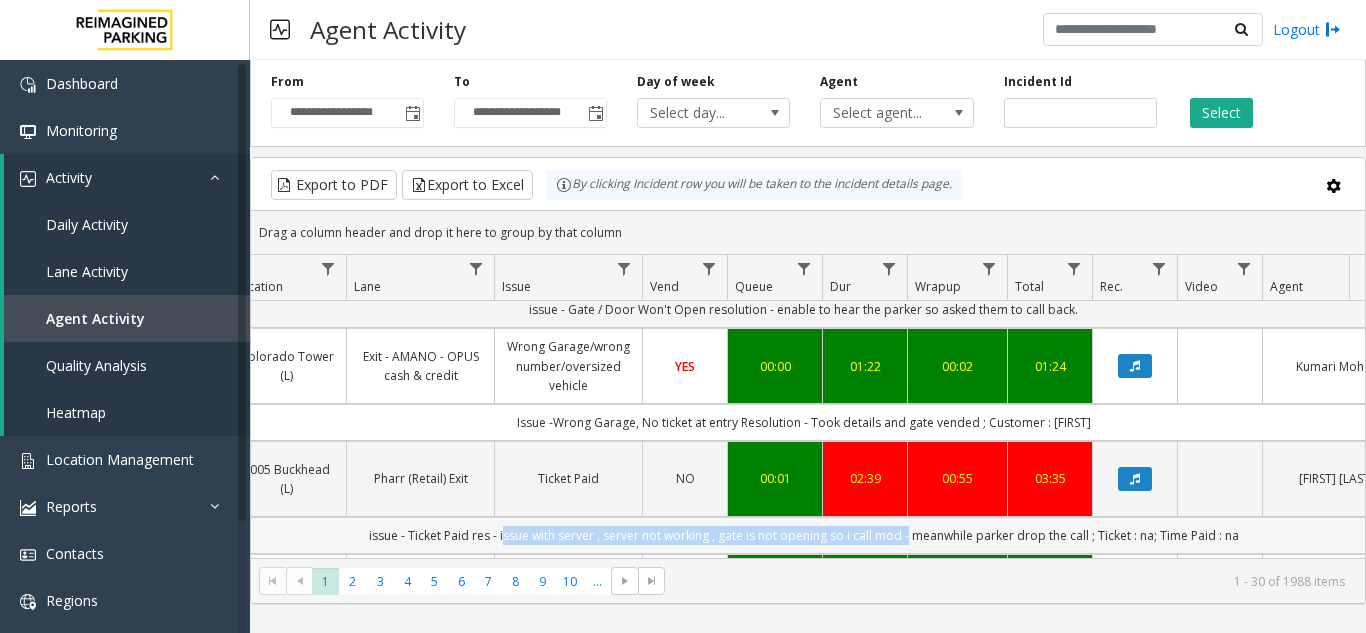 copy on "issue with server , server not working  , gate is not opening so i call mod" 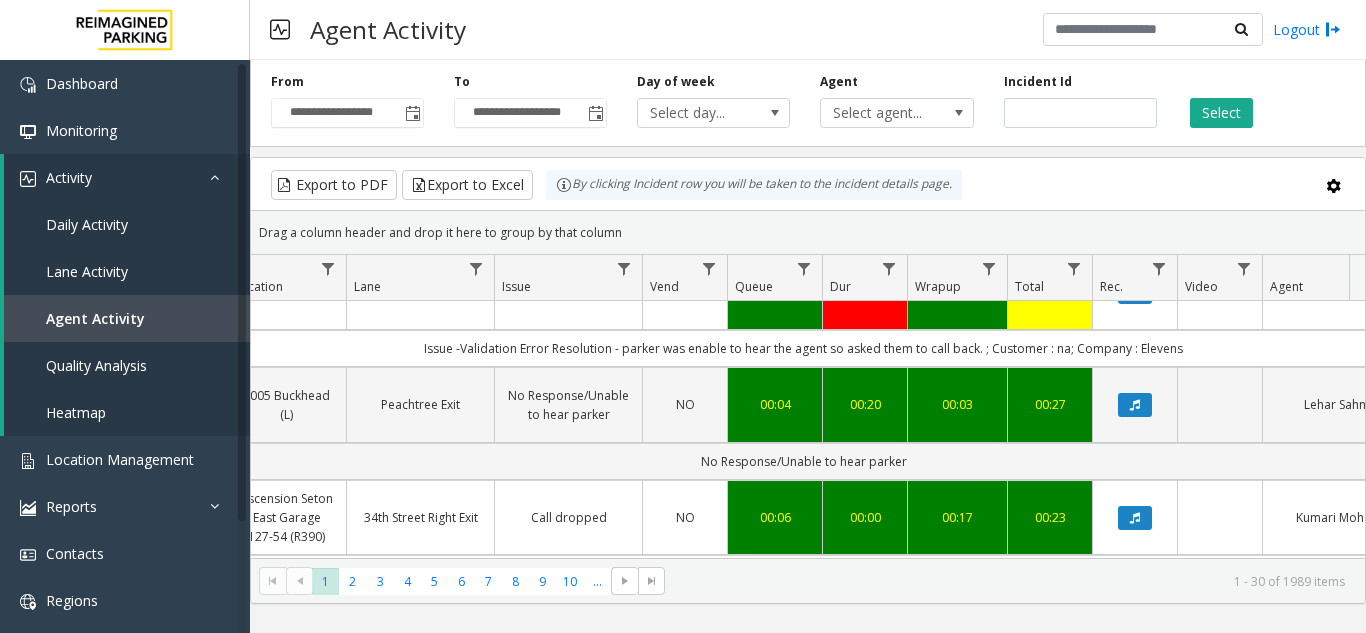scroll, scrollTop: 1900, scrollLeft: 381, axis: both 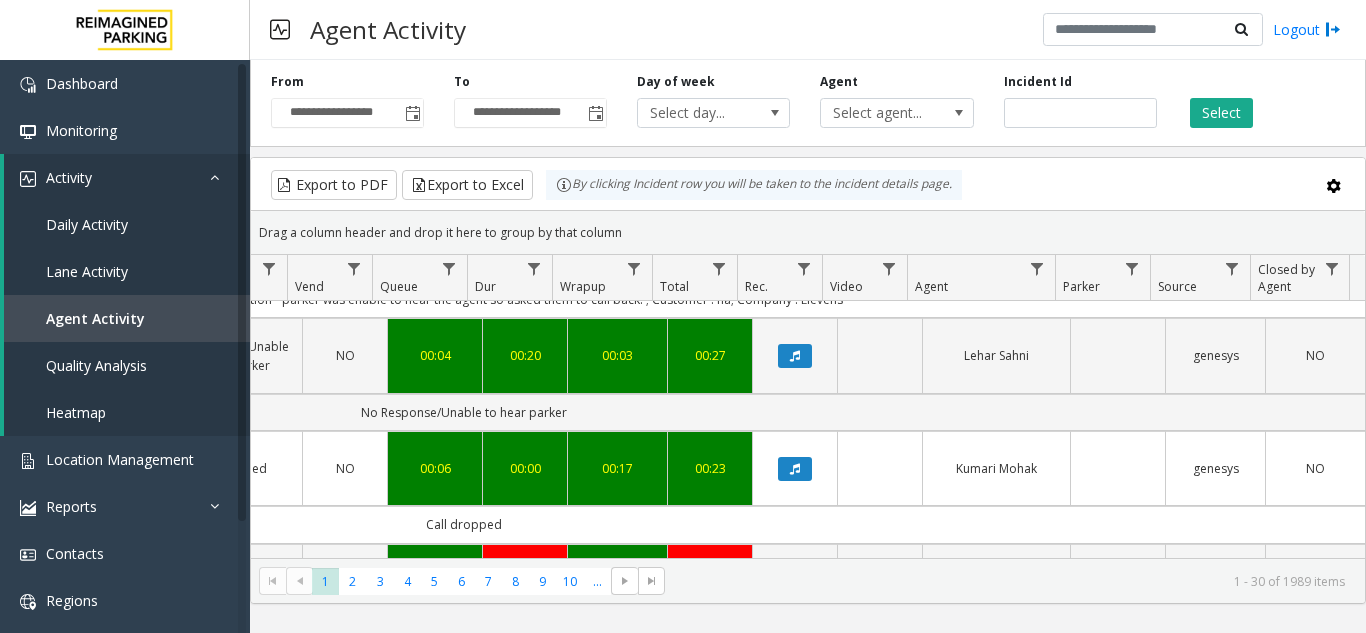 click on "Issue -  Ticket Paid
Resolution -   took details and vended the gate as server not working    , gate wont open so i ask to lane , then no response e
amount paid - 3$
last  4 digit of cc  1368
; Ticket : na; Time Paid : 14:13" 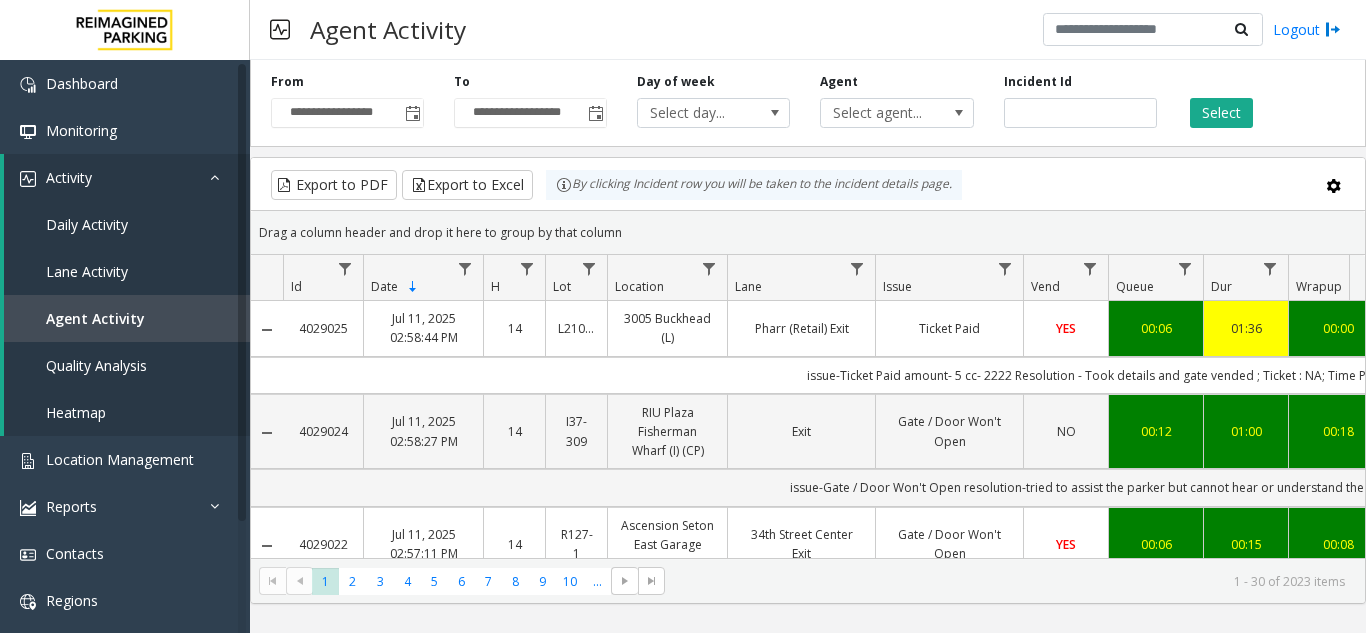 scroll, scrollTop: 0, scrollLeft: 0, axis: both 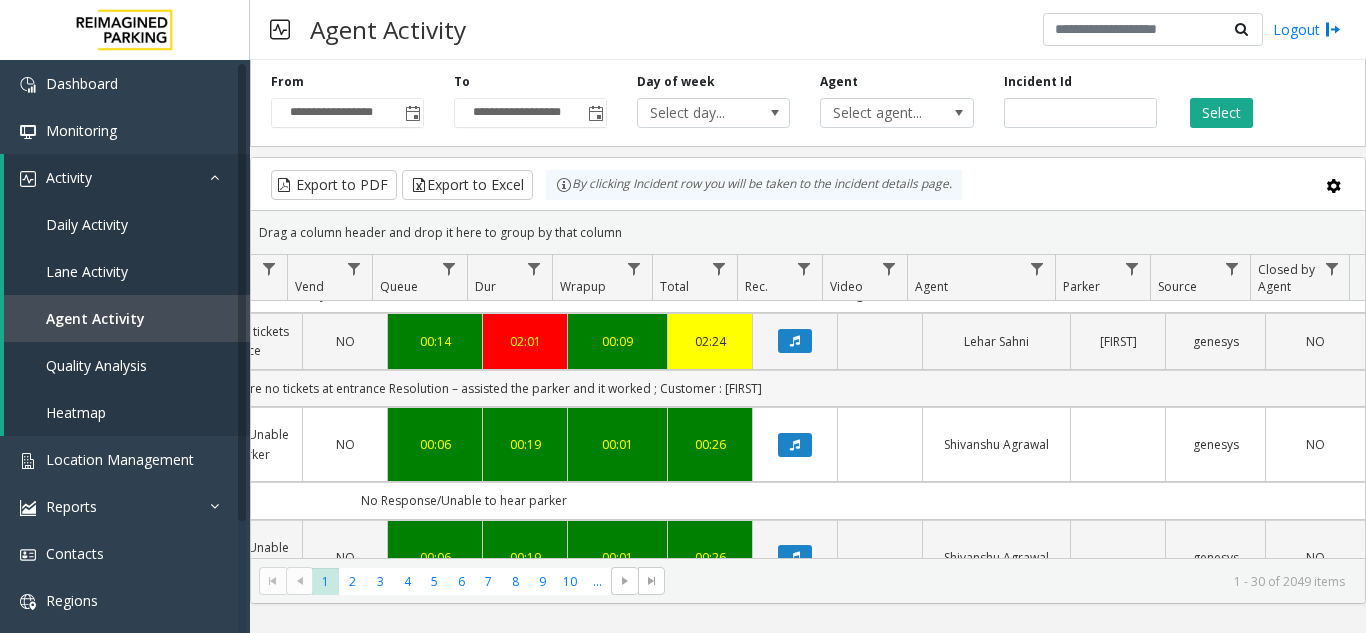 click on "issue-There were no tickets at entrance
Resolution – assisted the parker and it worked  ; Customer : Celine" 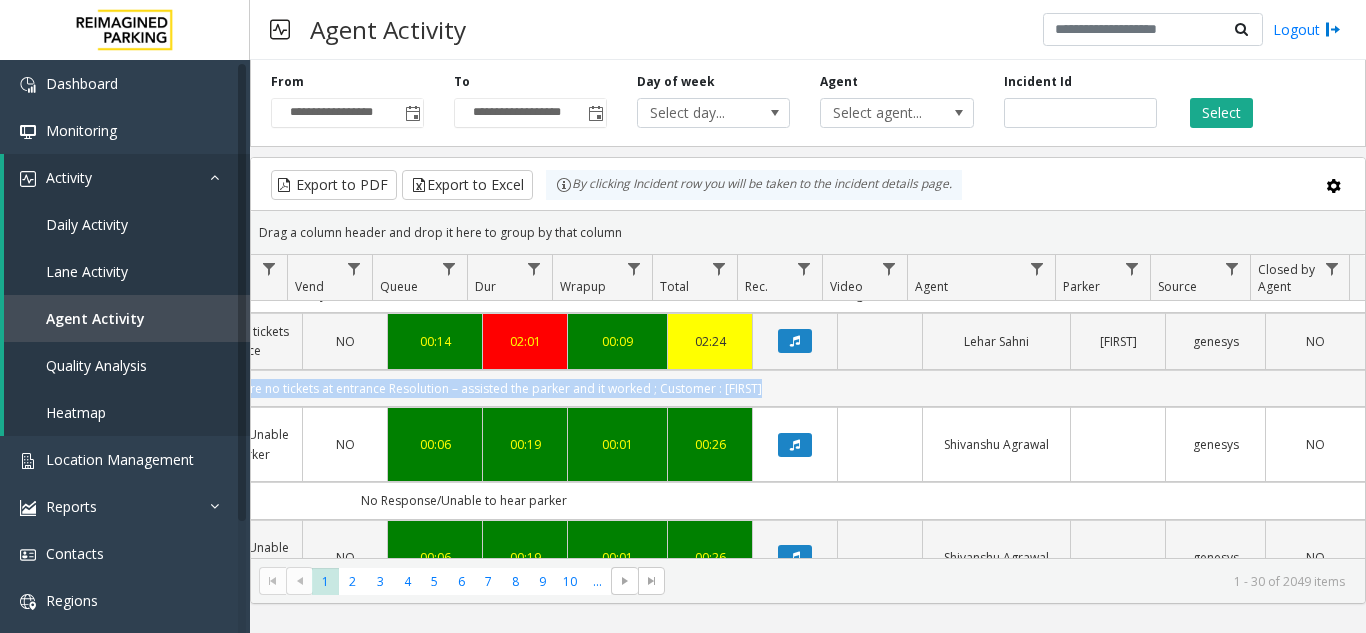 click on "issue-There were no tickets at entrance
Resolution – assisted the parker and it worked  ; Customer : Celine" 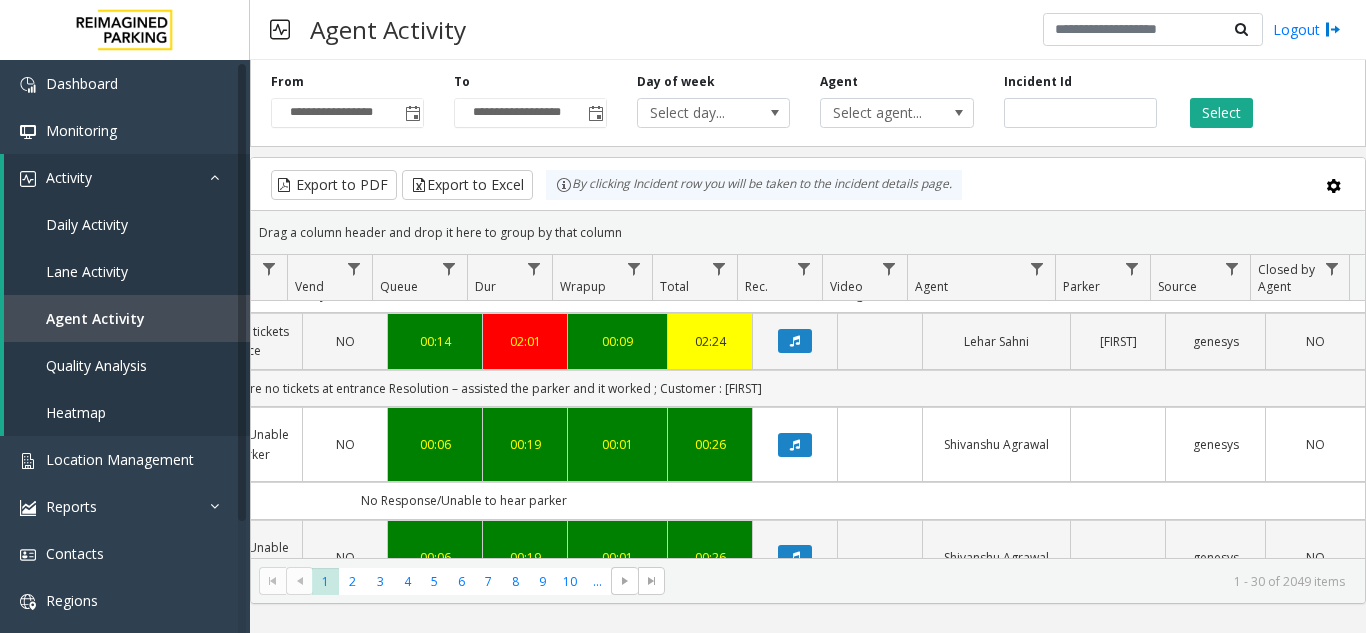 scroll, scrollTop: 1900, scrollLeft: 680, axis: both 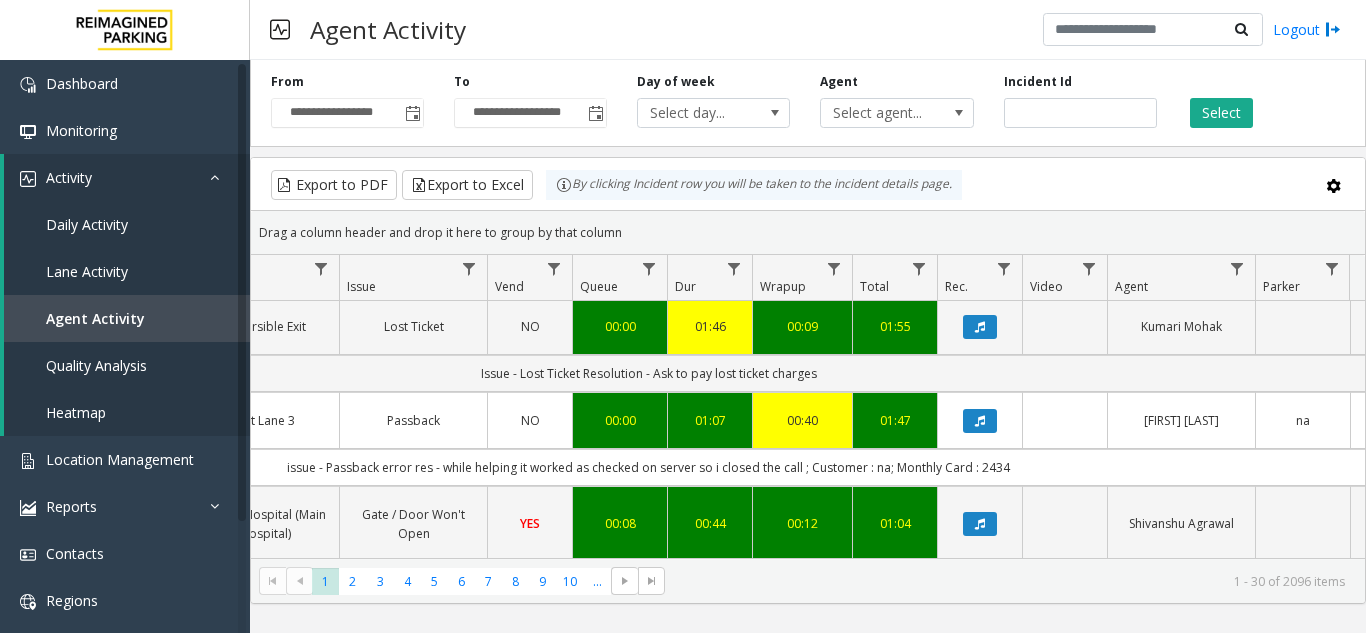 click on "**********" 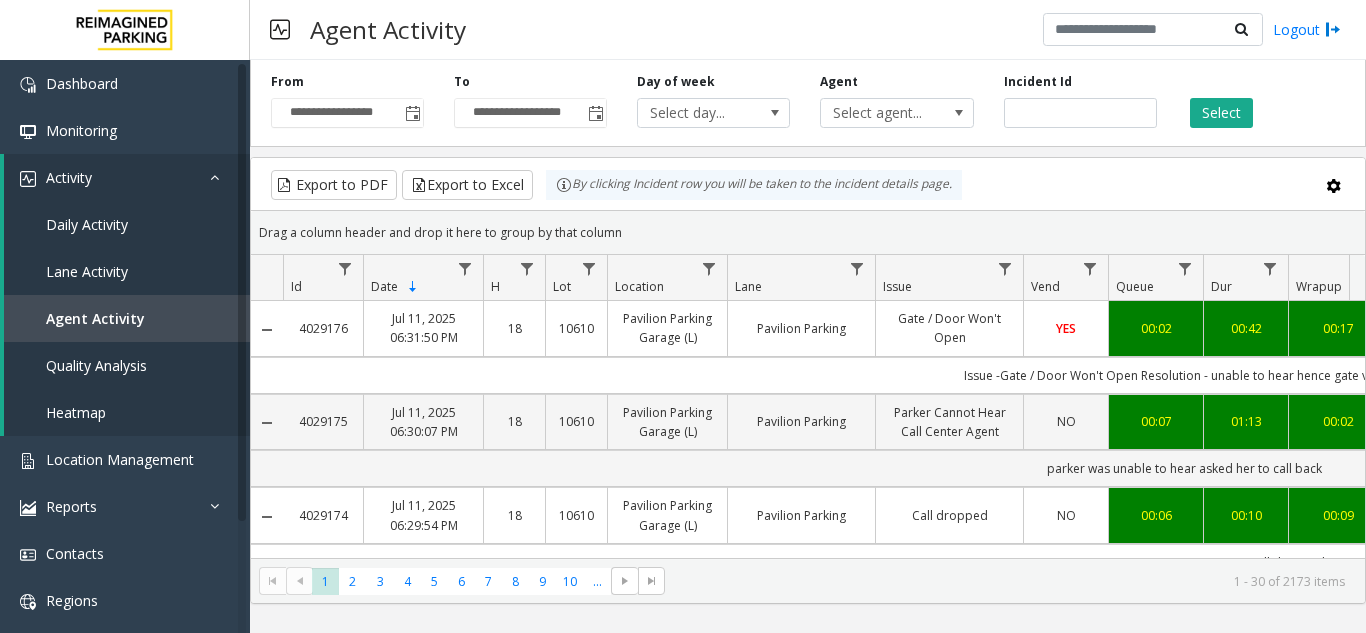 scroll, scrollTop: 0, scrollLeft: 0, axis: both 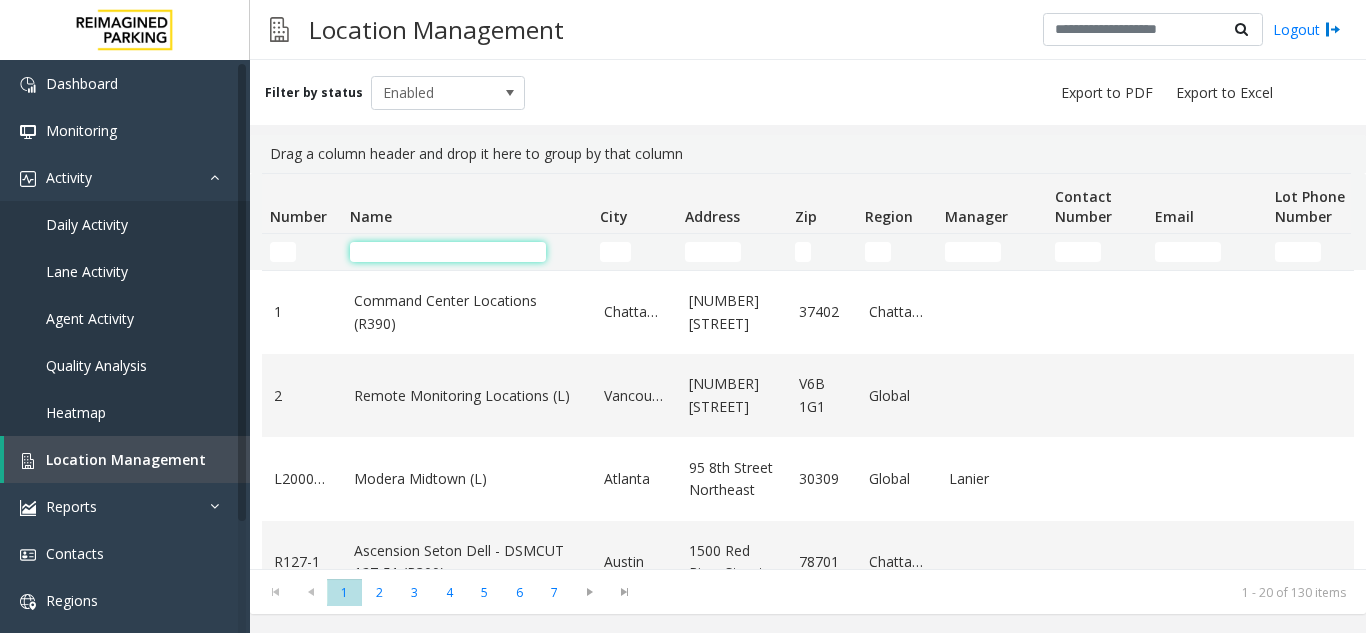 click 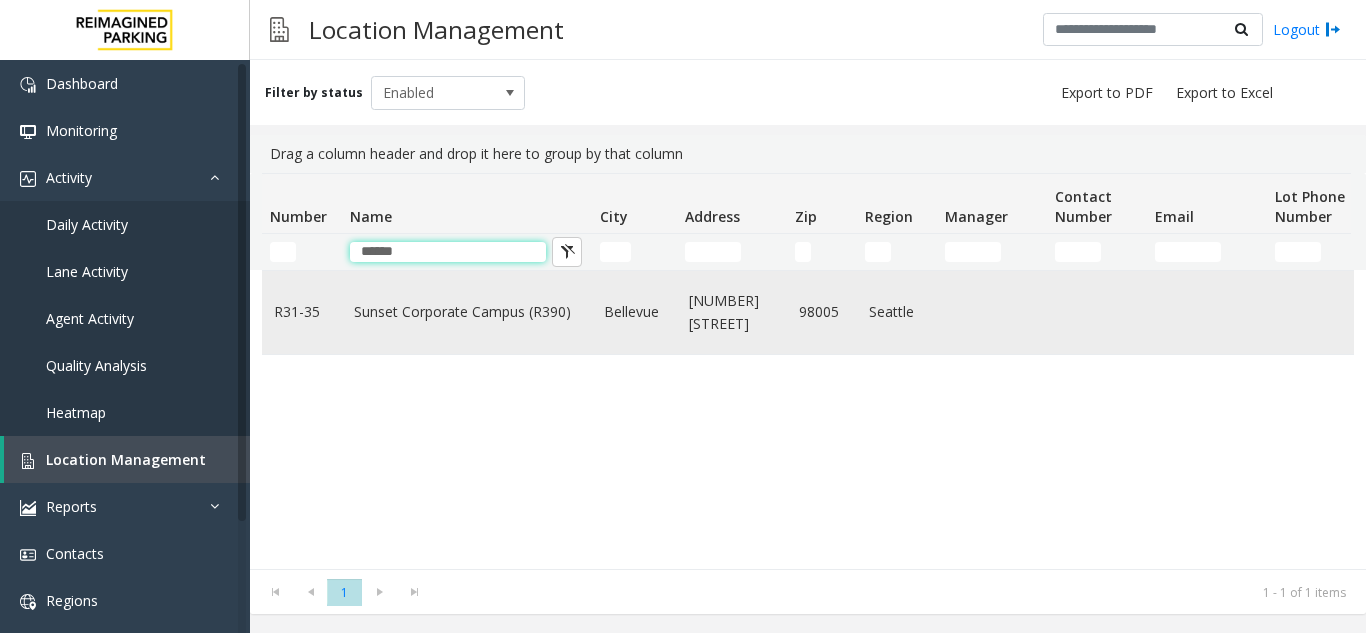 type on "******" 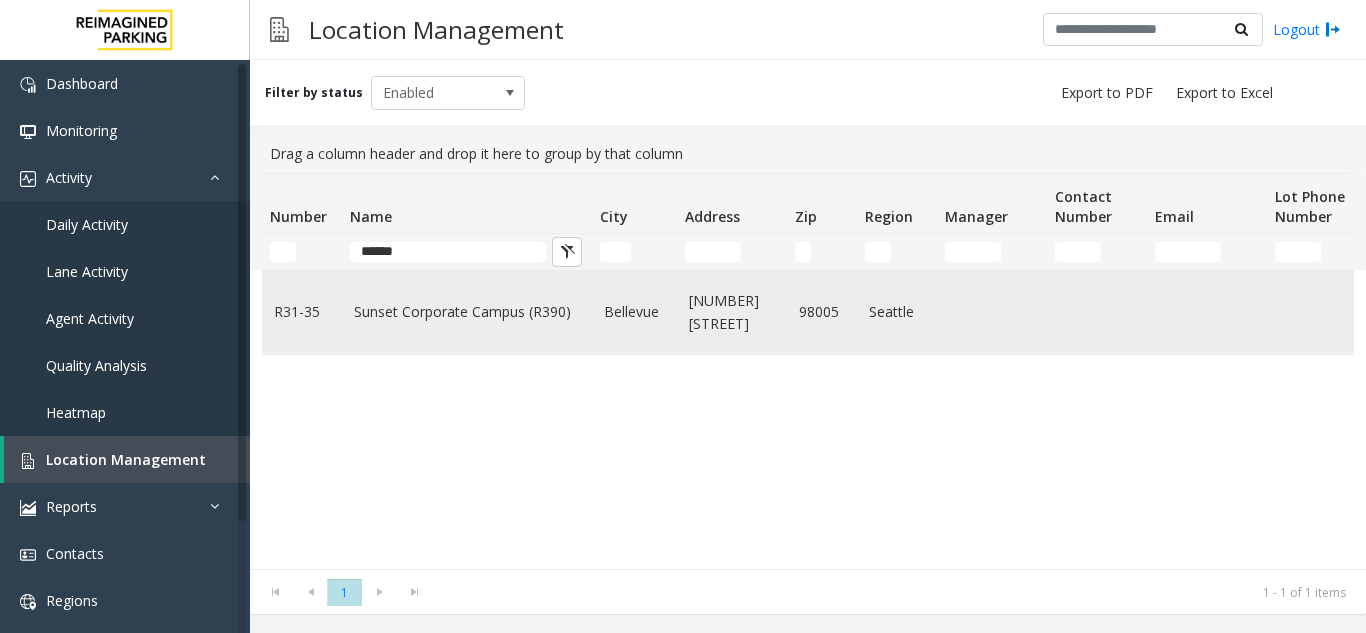 click on "Sunset Corporate Campus (R390)" 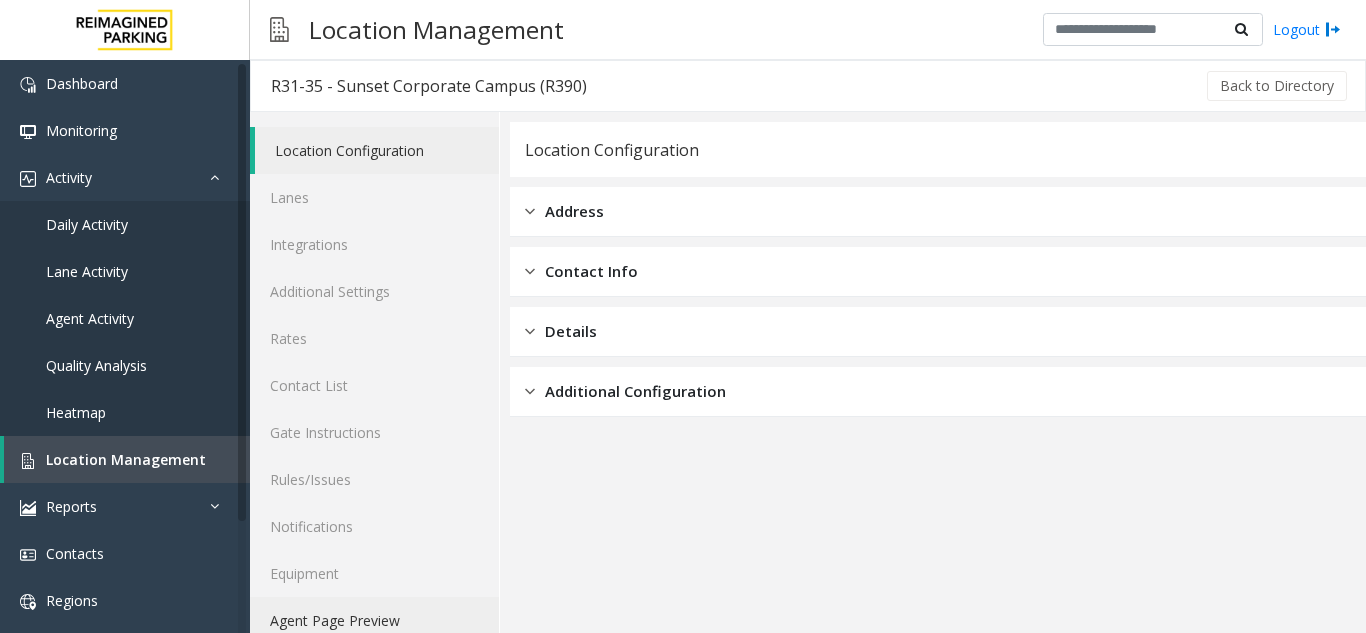 click on "Agent Page Preview" 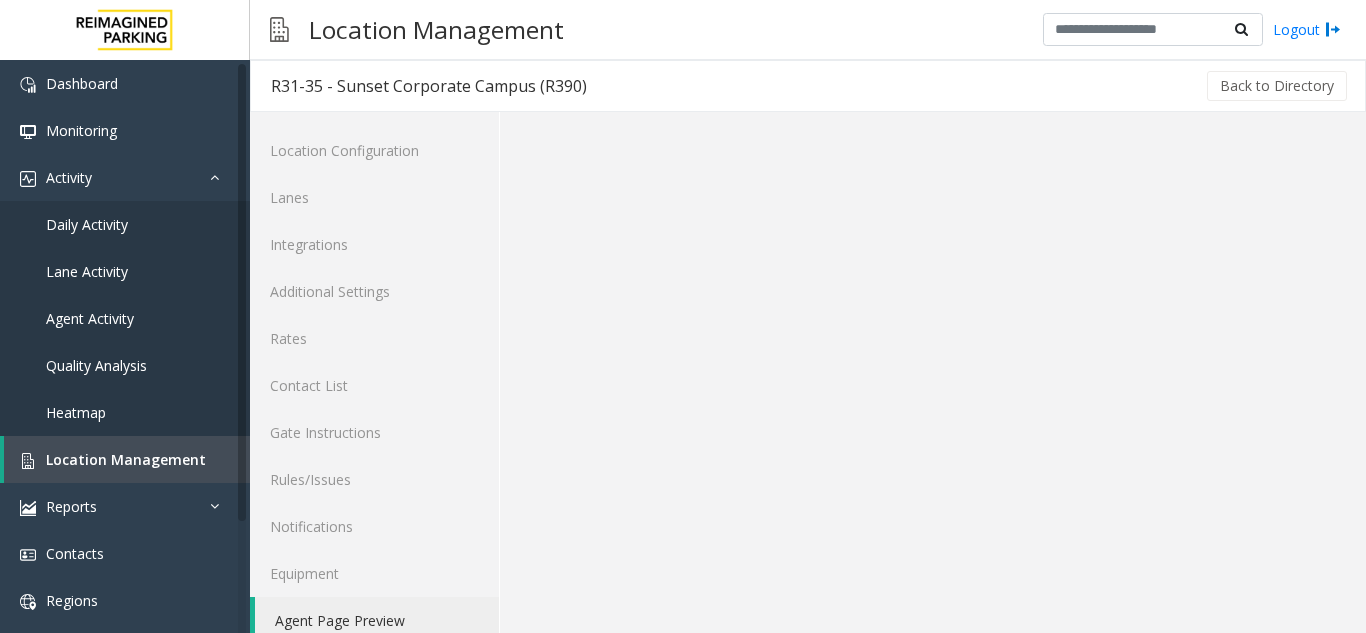 click on "R31-35 - Sunset Corporate Campus (R390)" 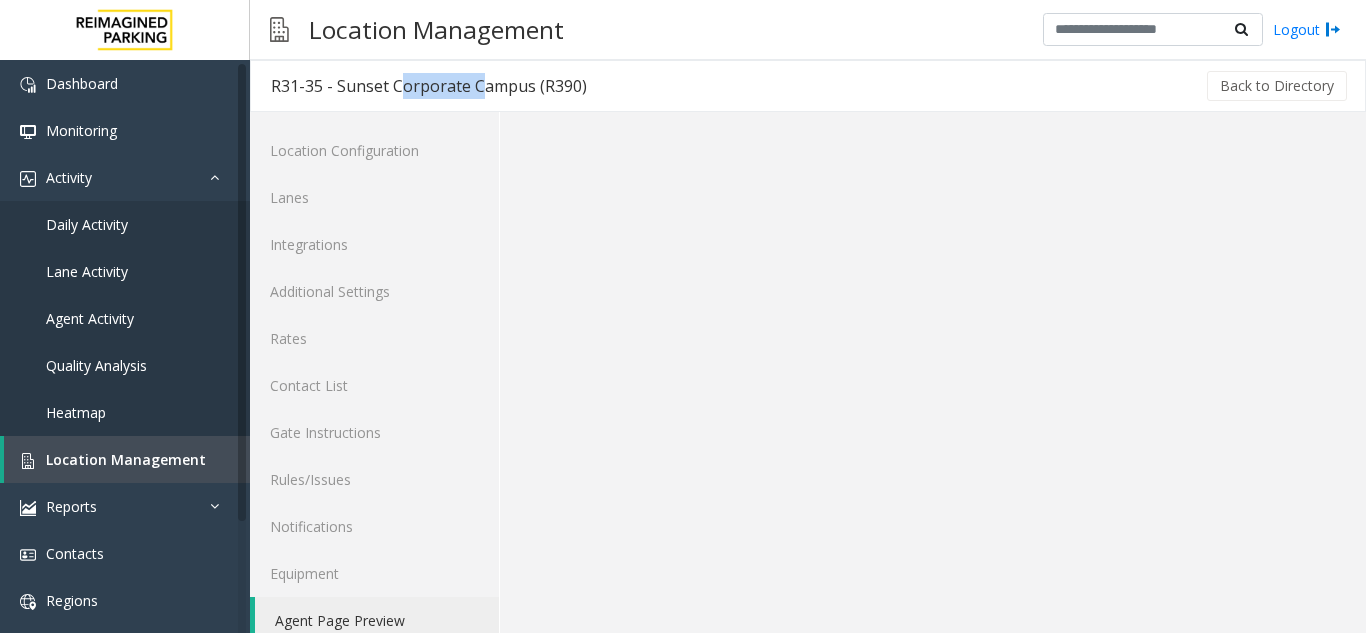 click on "R31-35 - Sunset Corporate Campus (R390)" 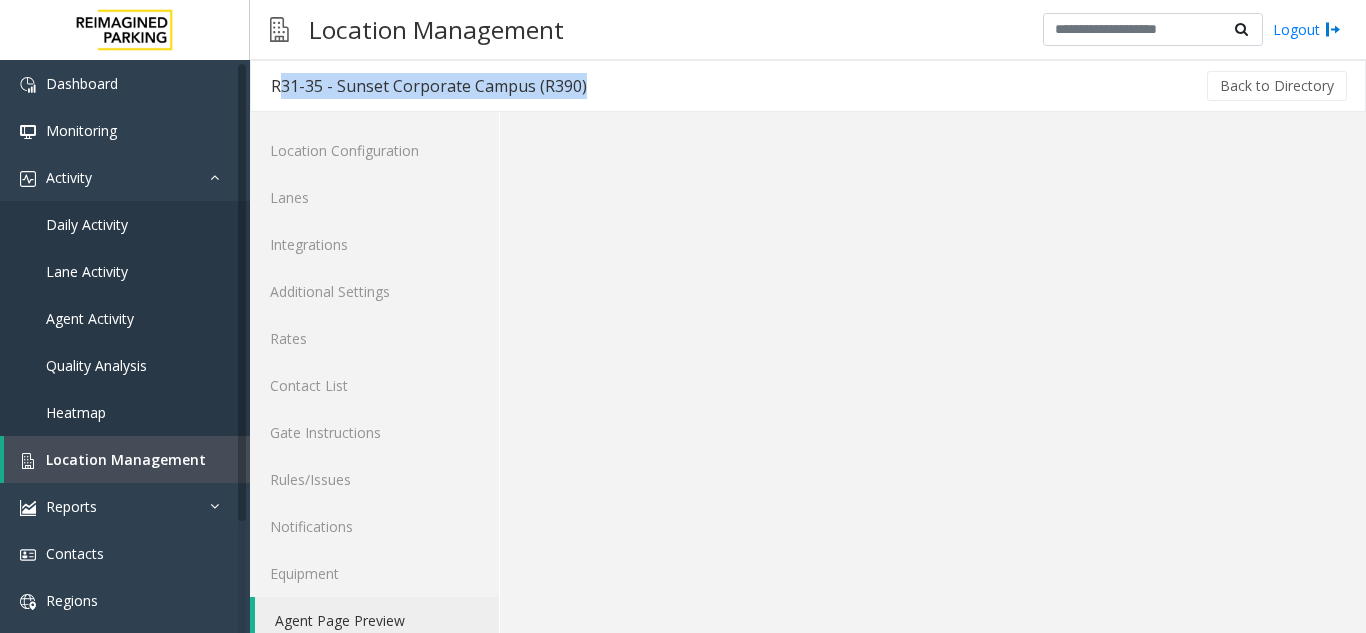 click on "R31-35 - Sunset Corporate Campus (R390)" 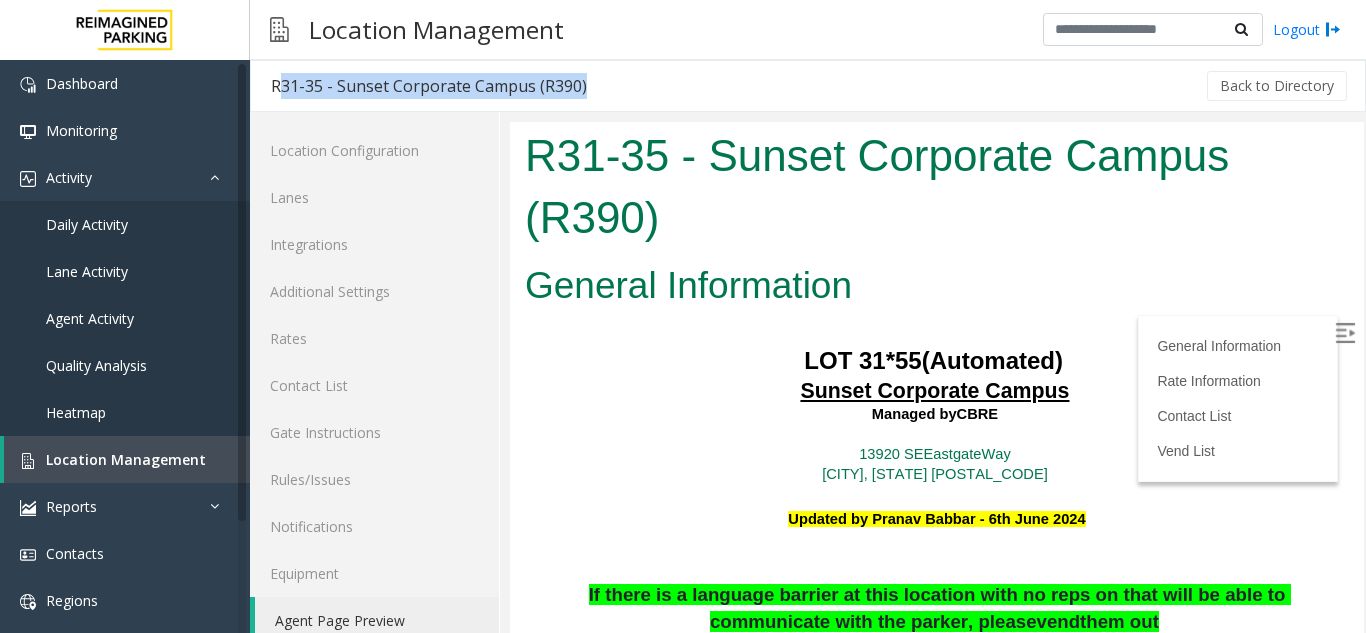 scroll, scrollTop: 0, scrollLeft: 0, axis: both 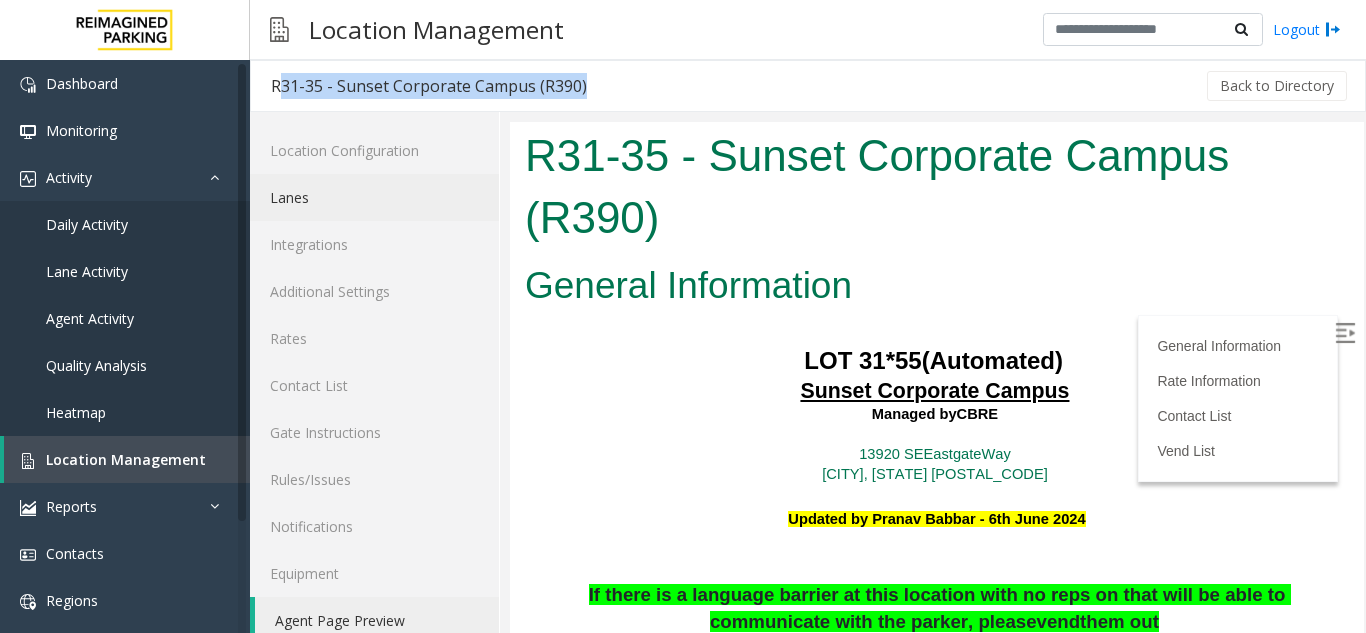 click on "Lanes" 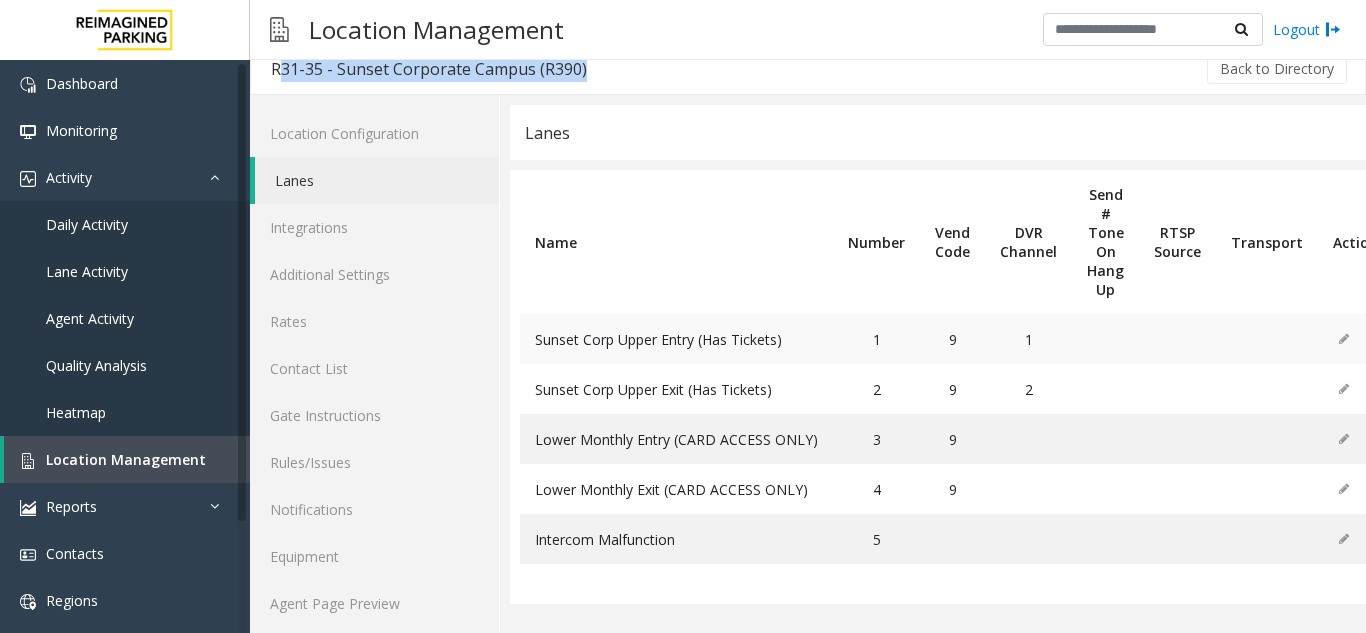 scroll, scrollTop: 26, scrollLeft: 0, axis: vertical 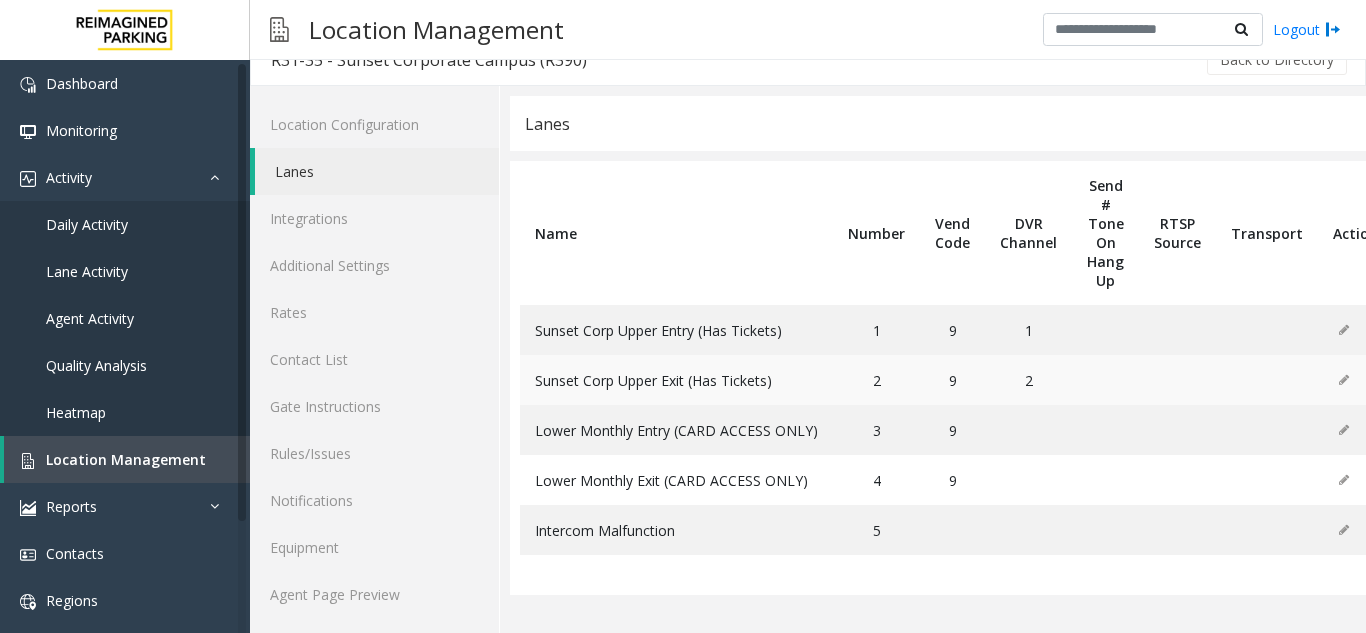 click on "Sunset Corp Upper Exit  (Has Tickets)" 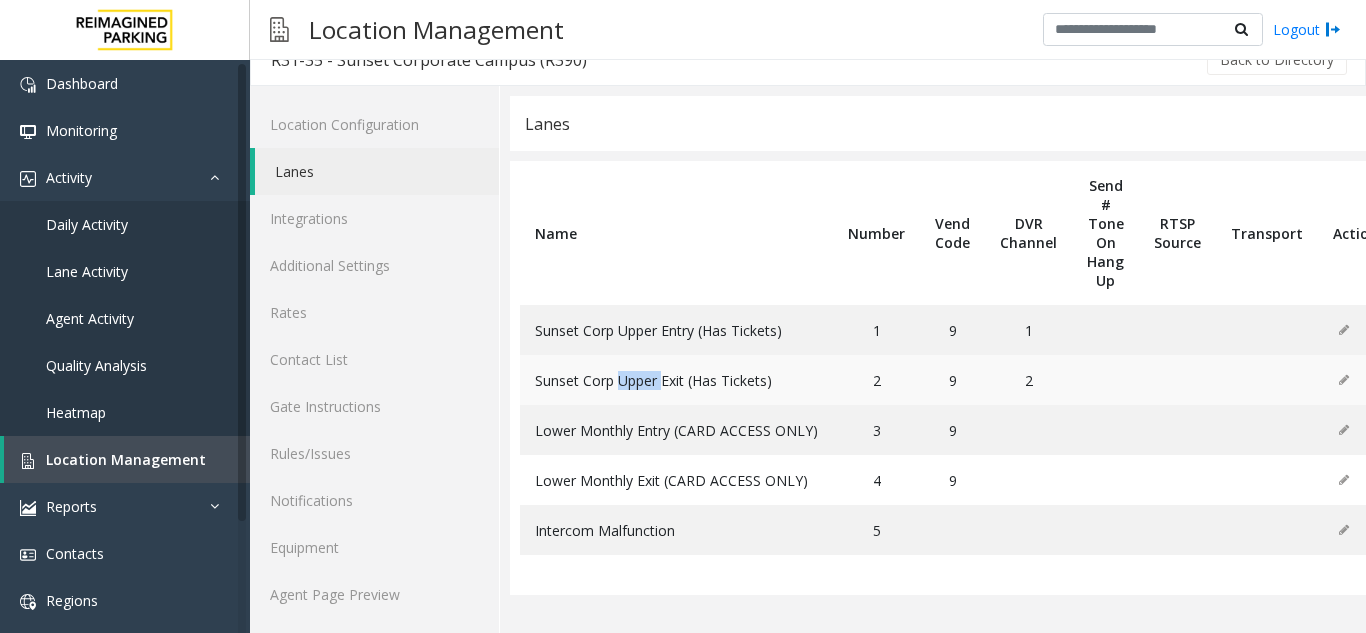 click on "Sunset Corp Upper Exit  (Has Tickets)" 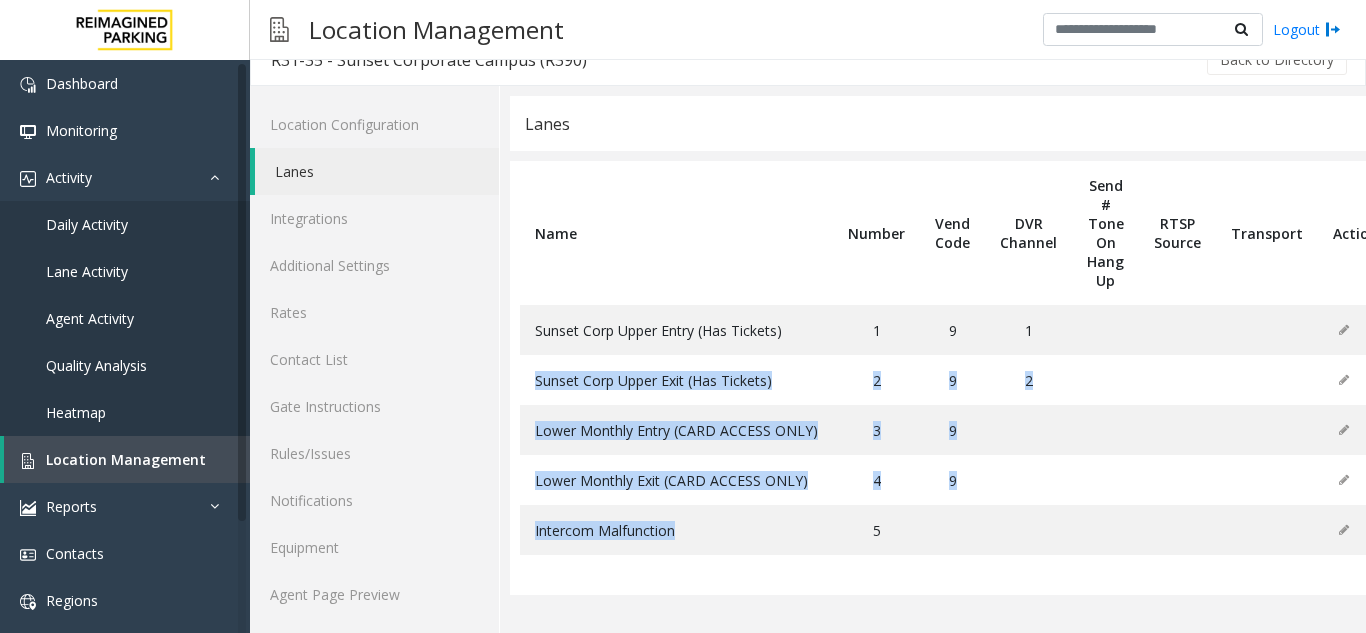drag, startPoint x: 643, startPoint y: 383, endPoint x: 752, endPoint y: 570, distance: 216.44861 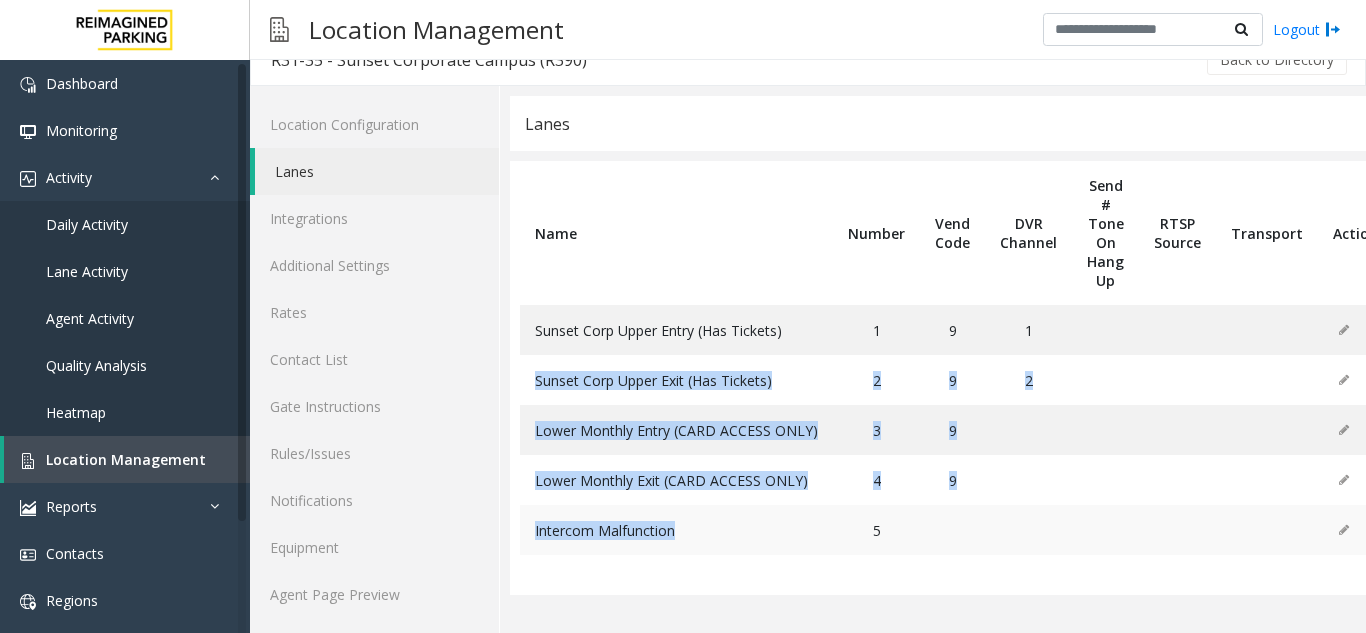 click on "Intercom Malfunction" 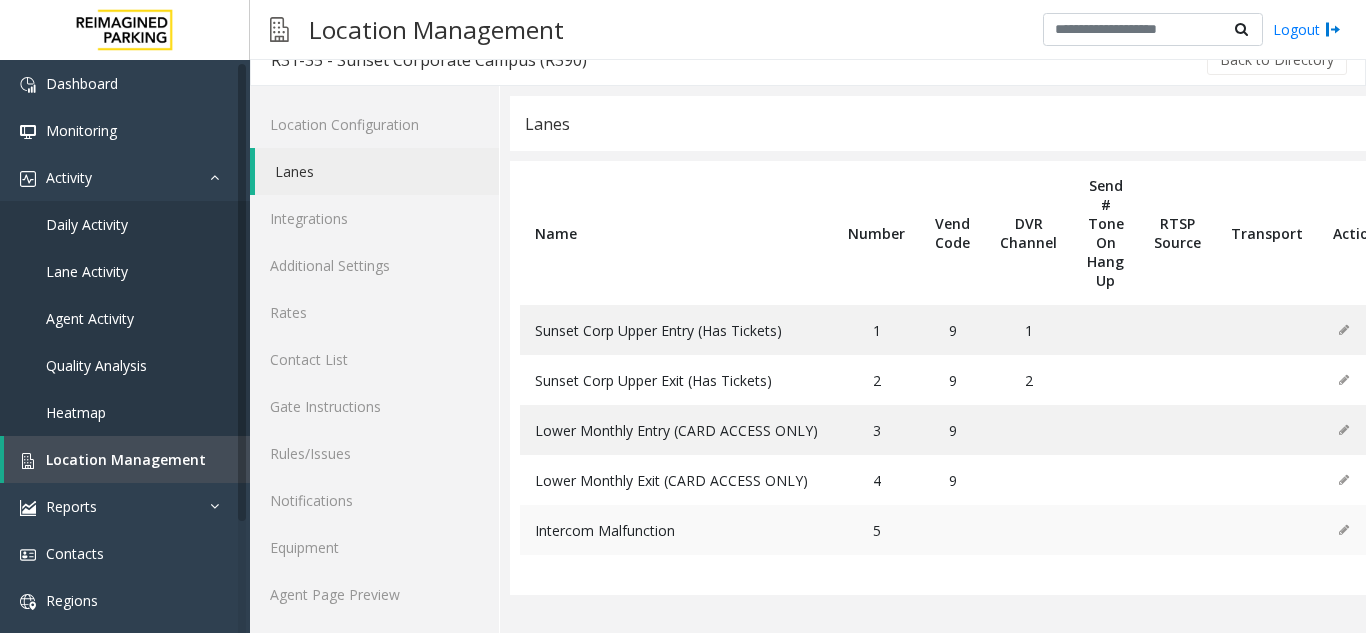 click on "Intercom Malfunction" 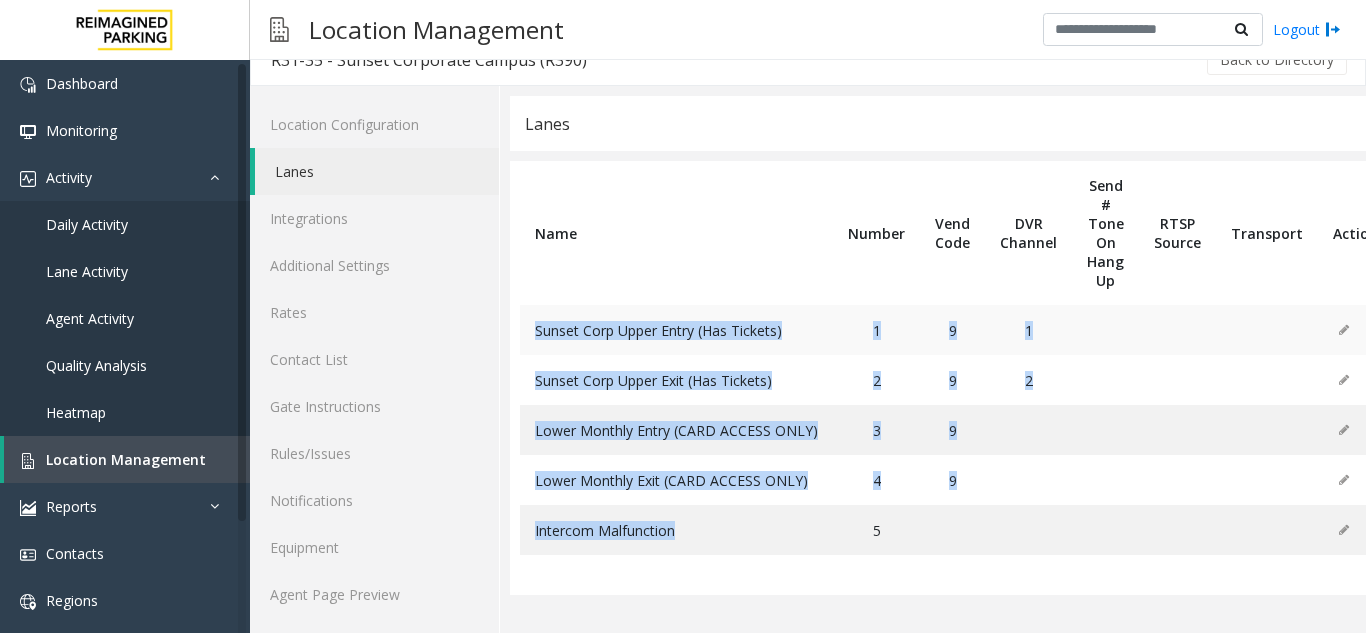 drag, startPoint x: 743, startPoint y: 539, endPoint x: 581, endPoint y: 325, distance: 268.40268 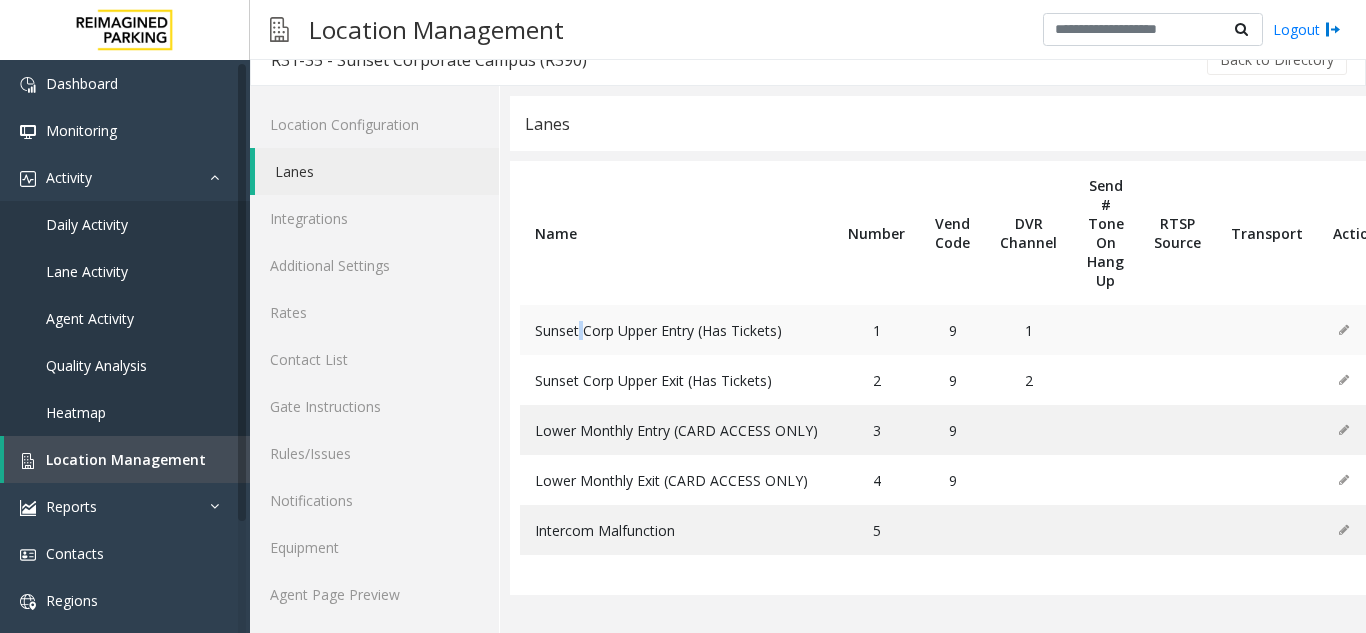 click on "Sunset Corp Upper Entry (Has Tickets)" 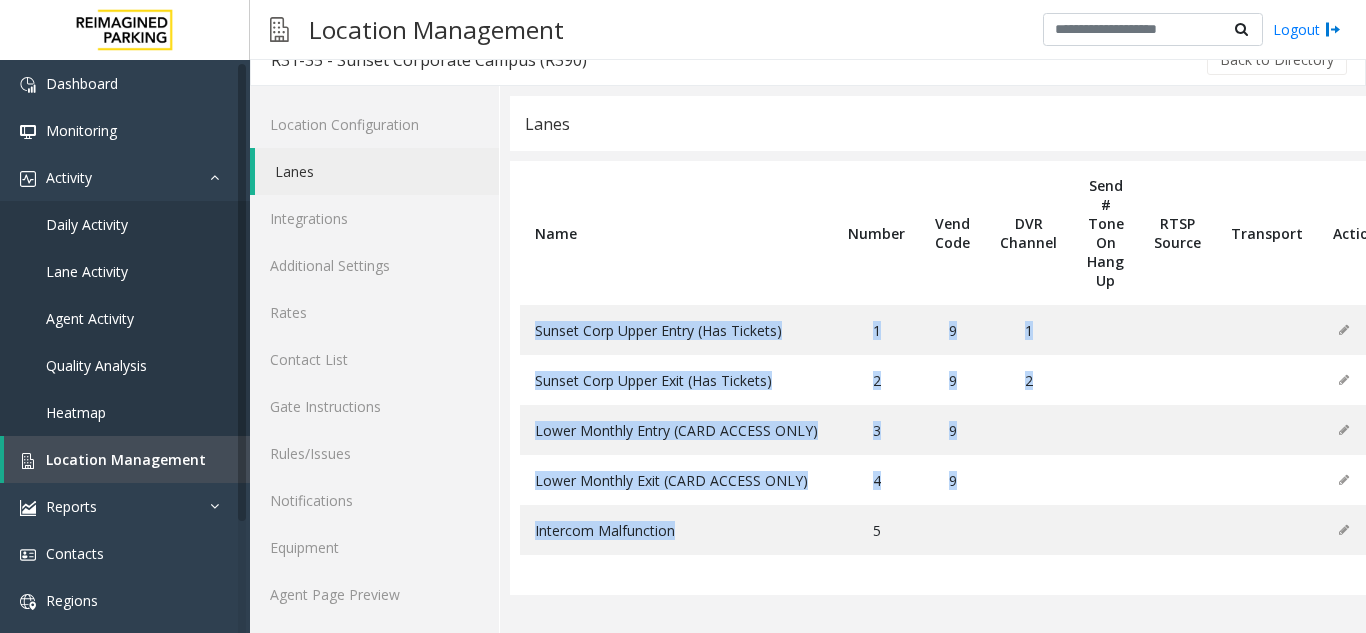 drag, startPoint x: 581, startPoint y: 325, endPoint x: 755, endPoint y: 604, distance: 328.8115 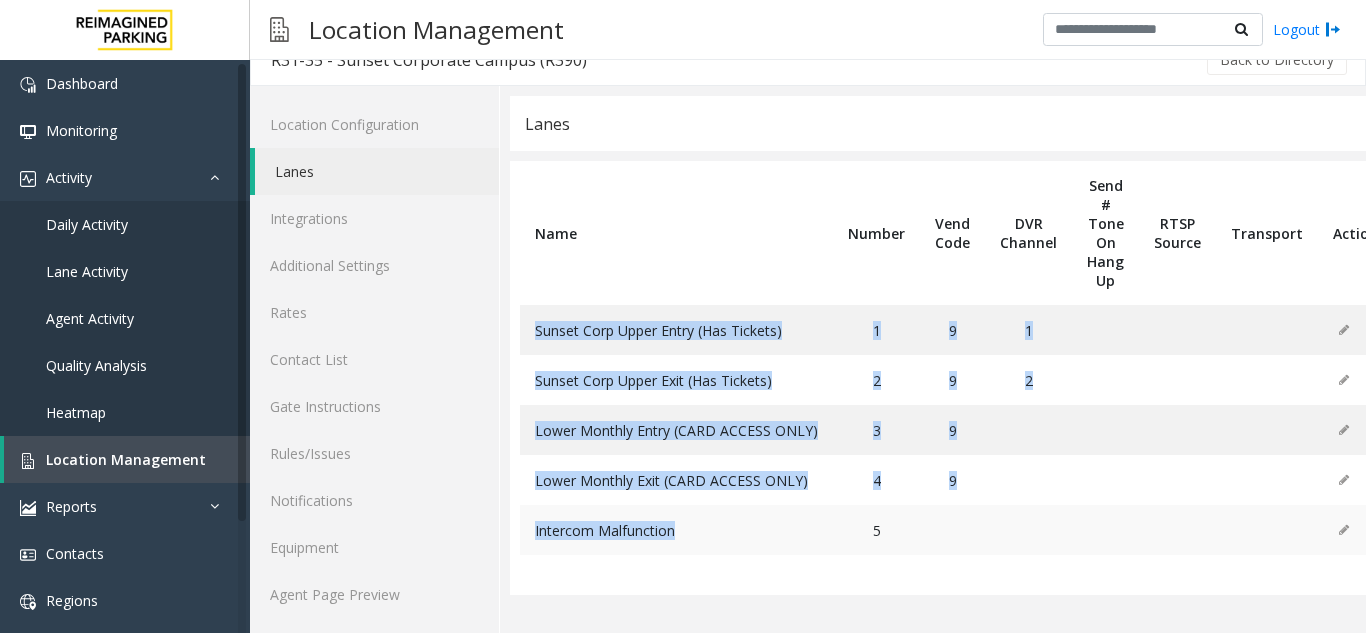click on "Intercom Malfunction" 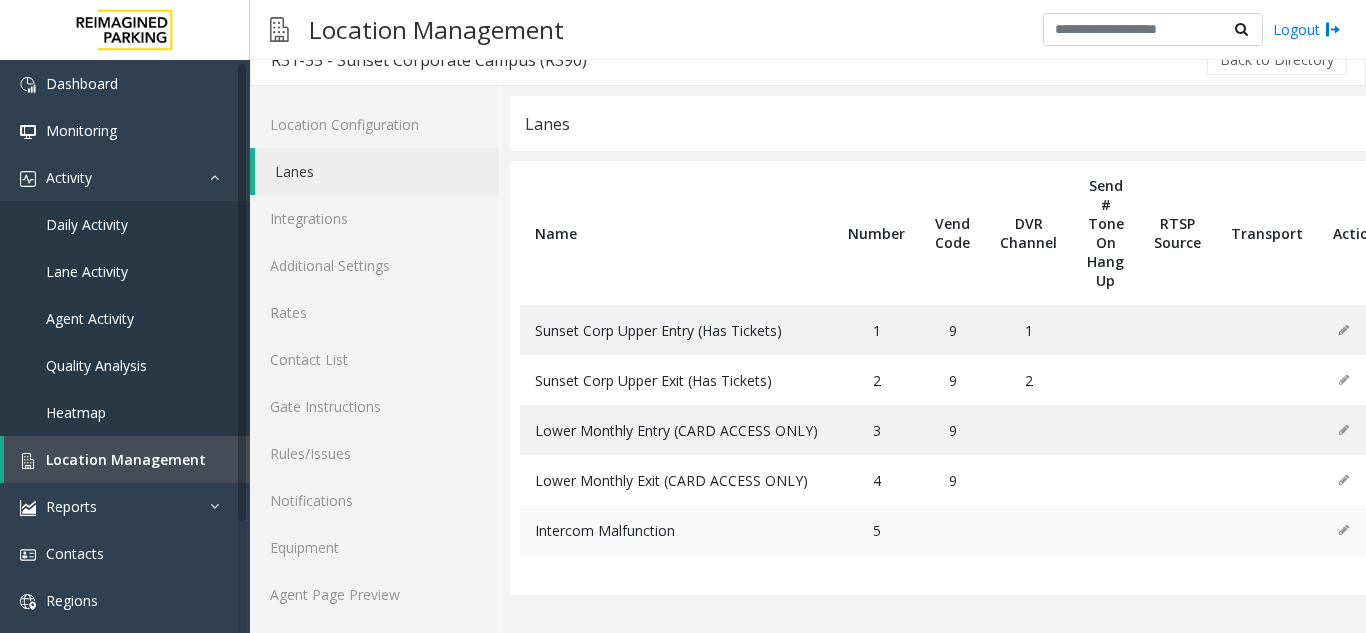click on "Intercom Malfunction" 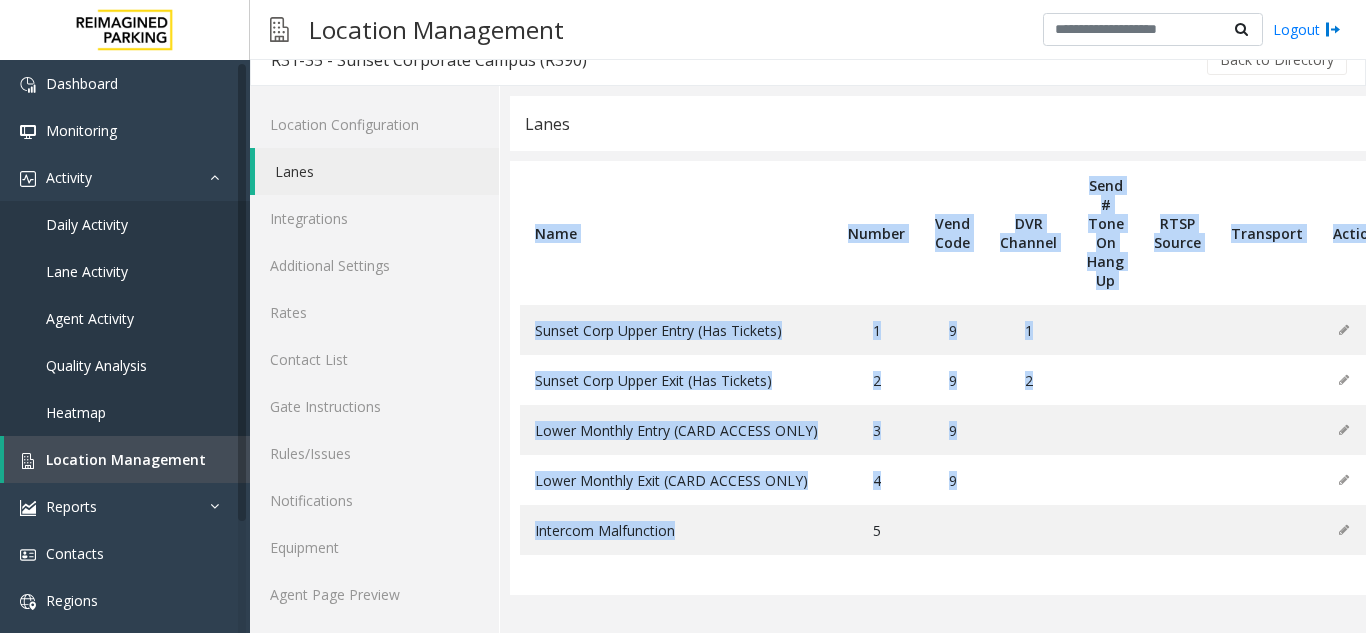 drag, startPoint x: 723, startPoint y: 532, endPoint x: 583, endPoint y: 287, distance: 282.17902 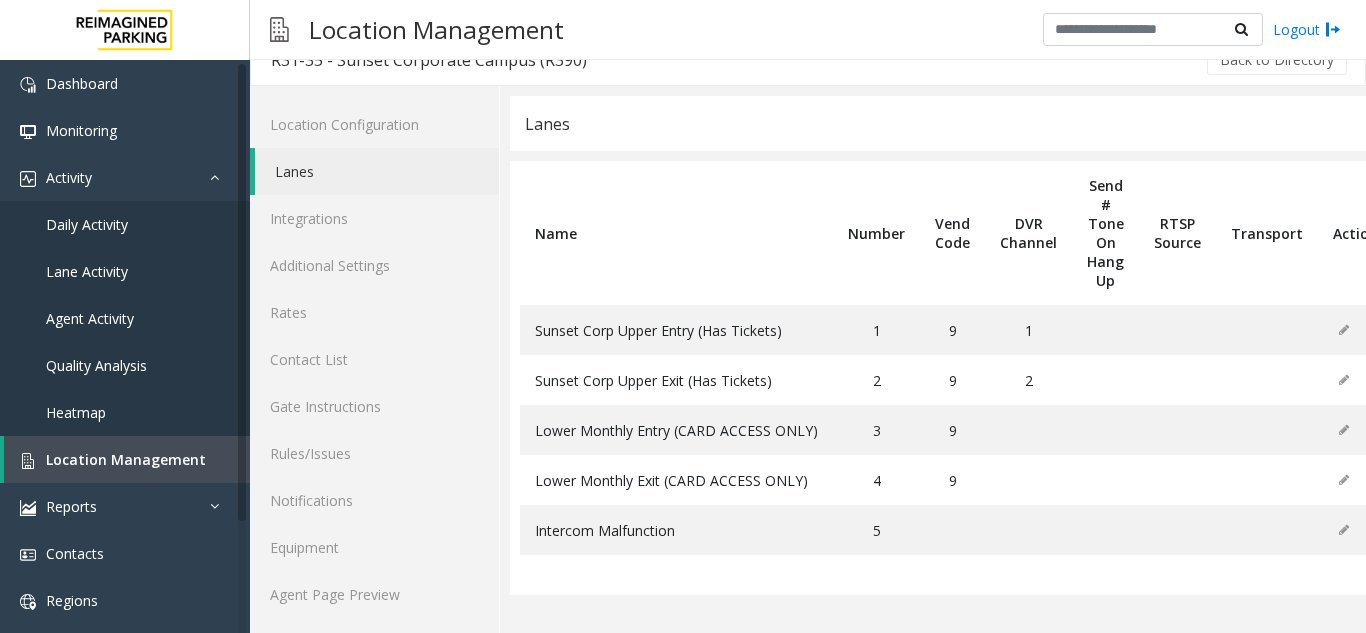 click on "Name" 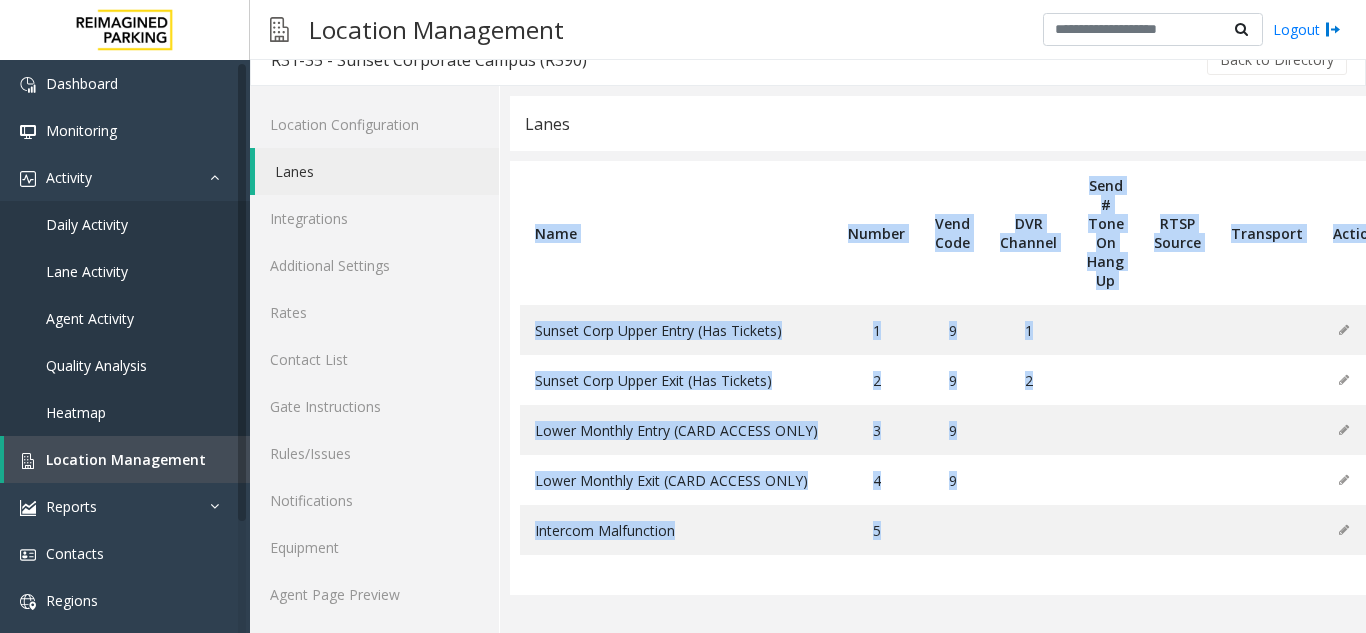 drag, startPoint x: 583, startPoint y: 287, endPoint x: 1298, endPoint y: 587, distance: 775.387 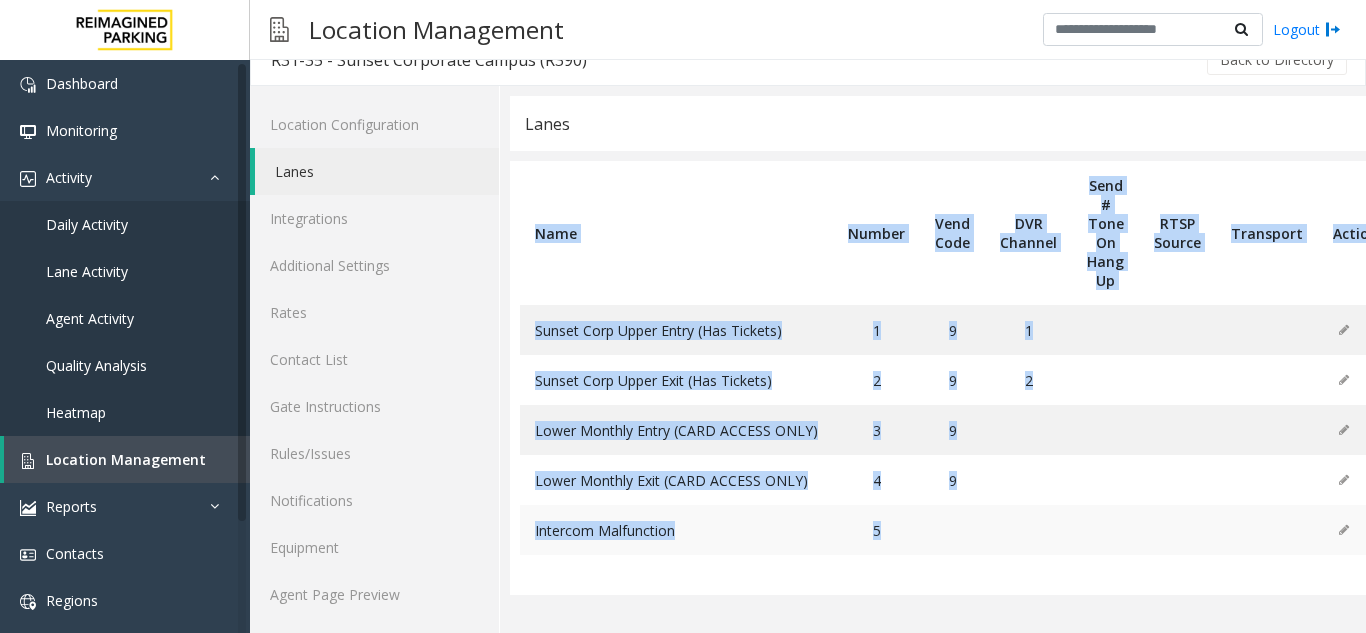 click 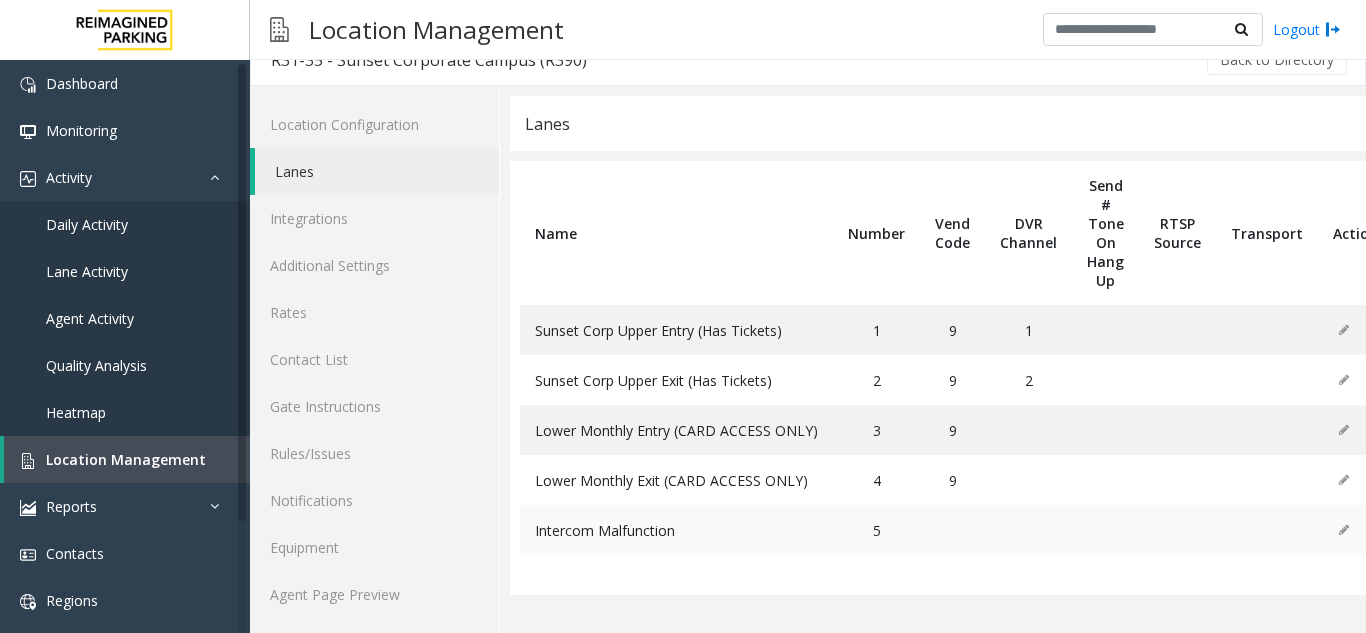 click 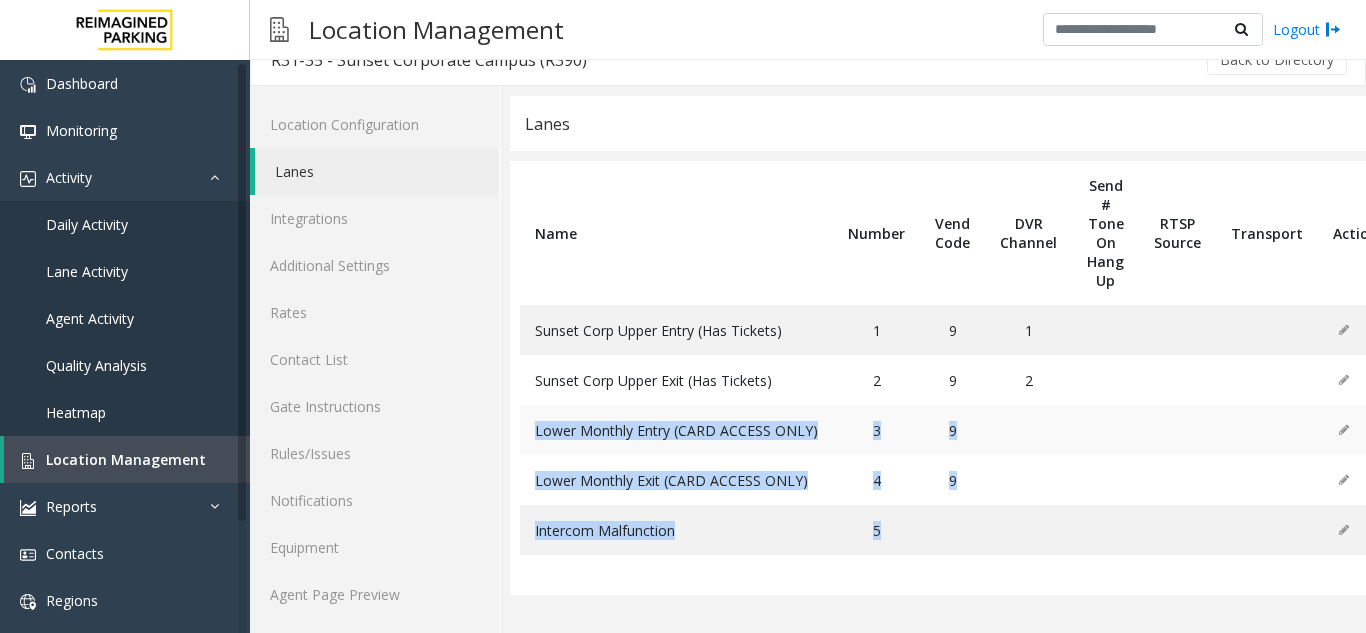 drag, startPoint x: 1233, startPoint y: 541, endPoint x: 758, endPoint y: 415, distance: 491.42752 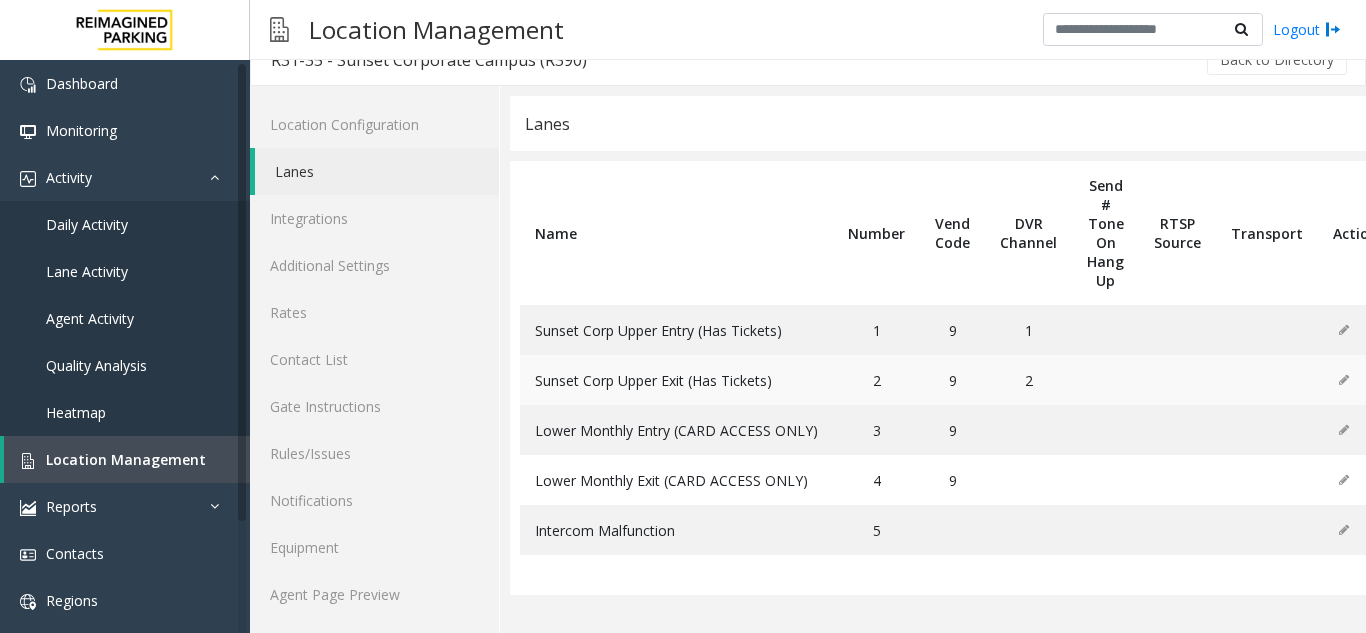 click on "Sunset Corp Upper Exit  (Has Tickets)" 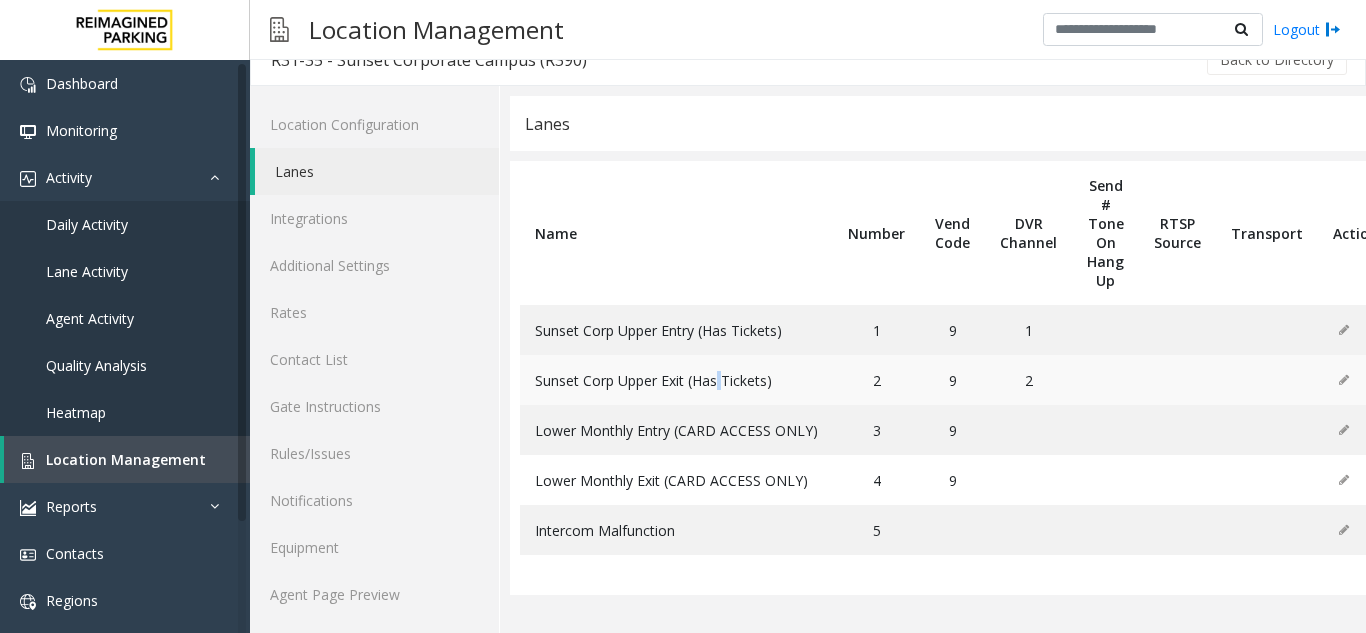 click on "Sunset Corp Upper Exit  (Has Tickets)" 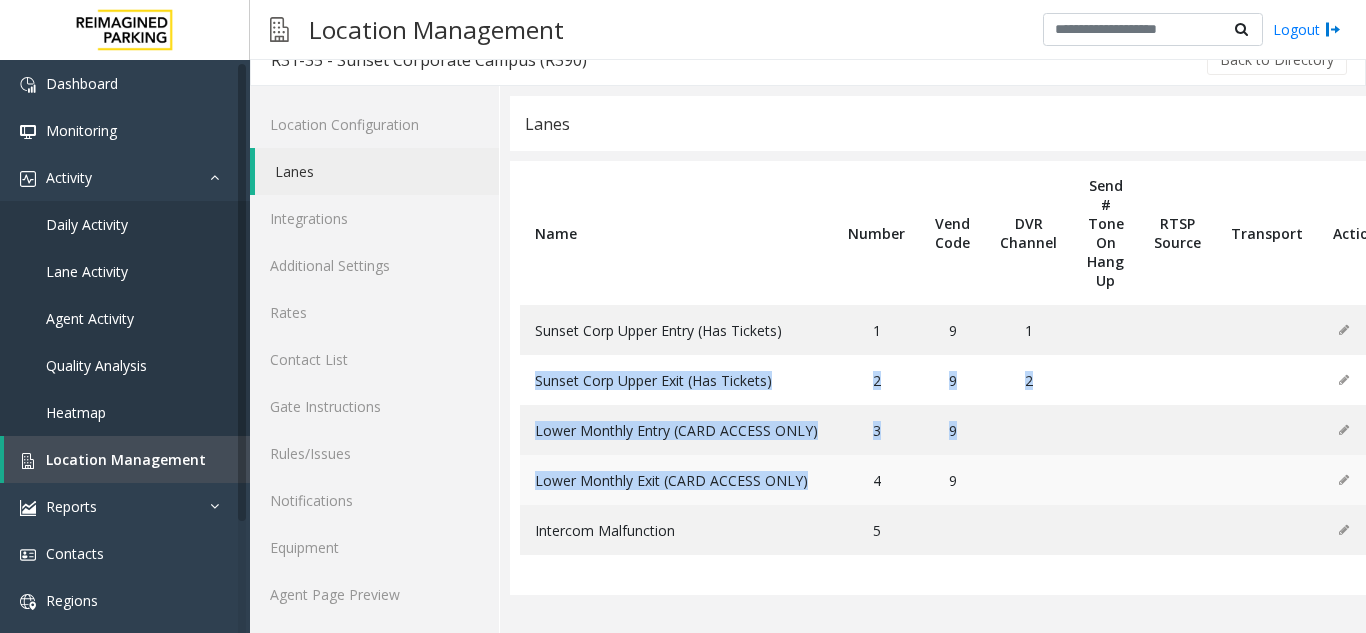 drag, startPoint x: 717, startPoint y: 380, endPoint x: 763, endPoint y: 479, distance: 109.165016 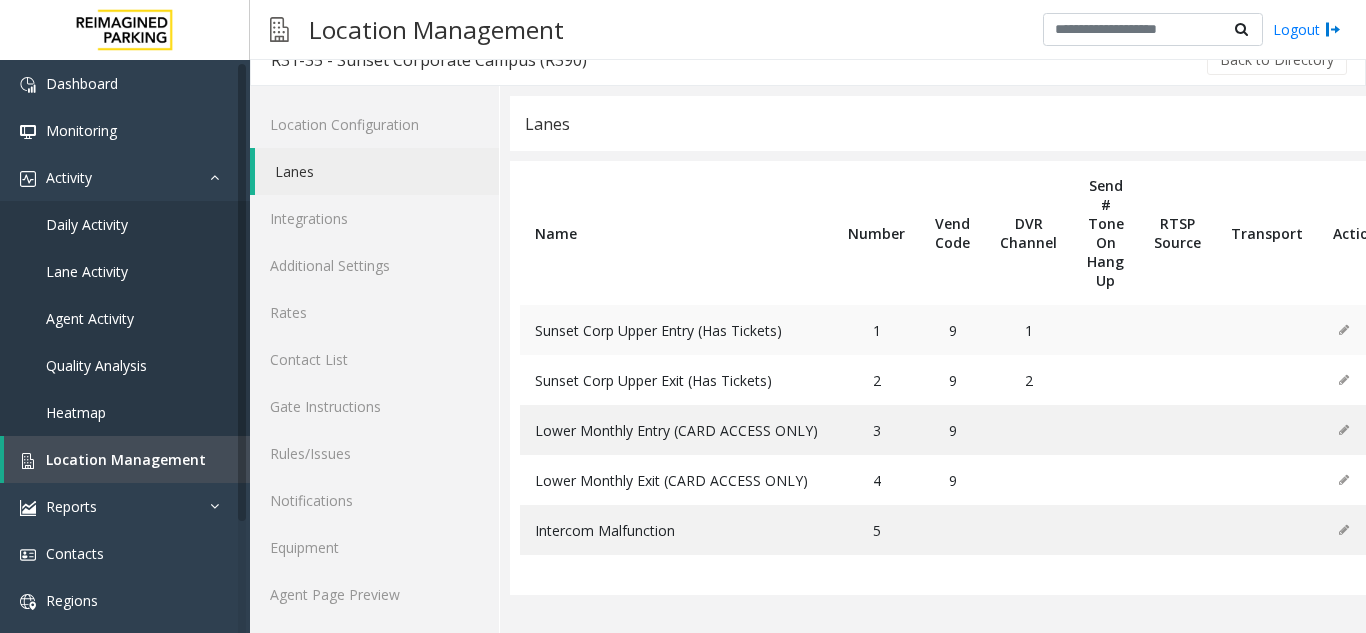 click on "Sunset Corp Upper Entry (Has Tickets)" 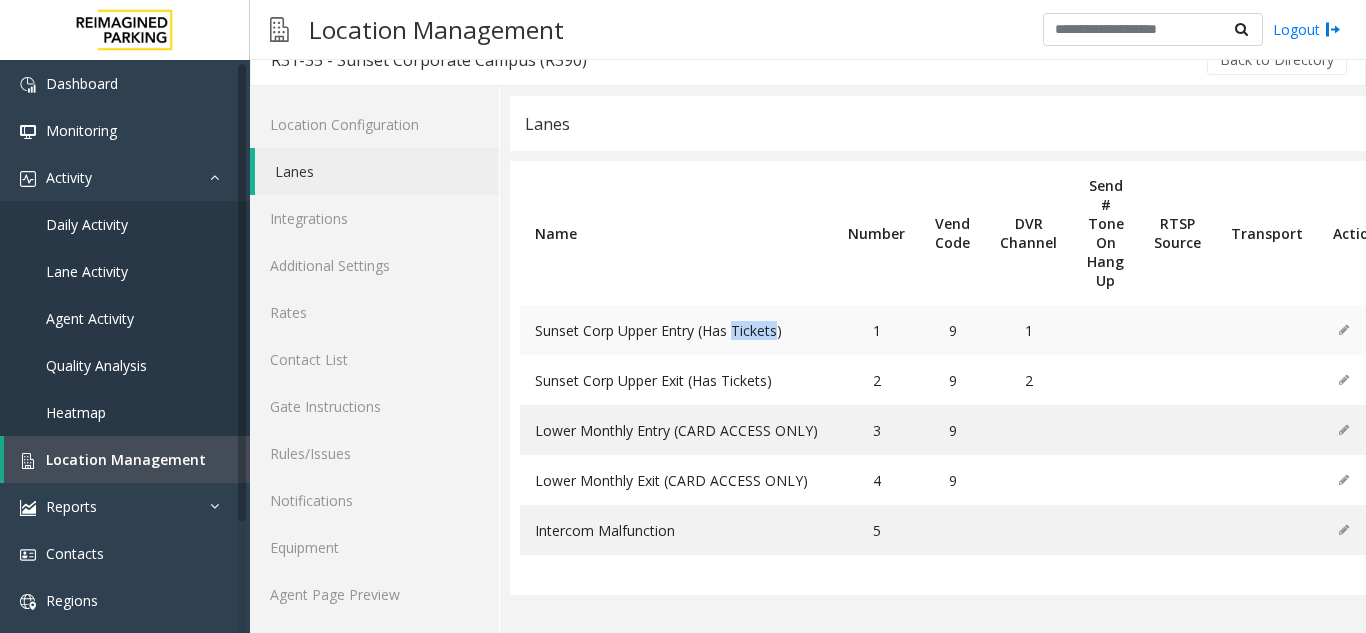 click on "Sunset Corp Upper Entry (Has Tickets)" 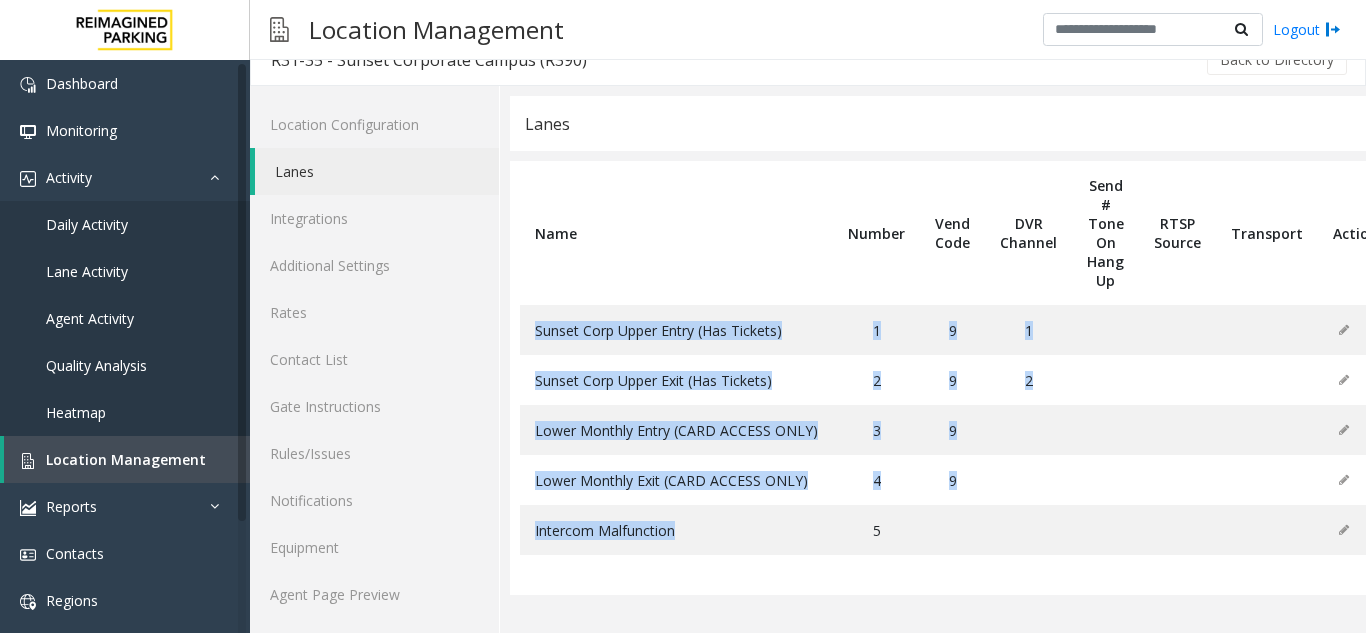 drag, startPoint x: 733, startPoint y: 316, endPoint x: 821, endPoint y: 566, distance: 265.03586 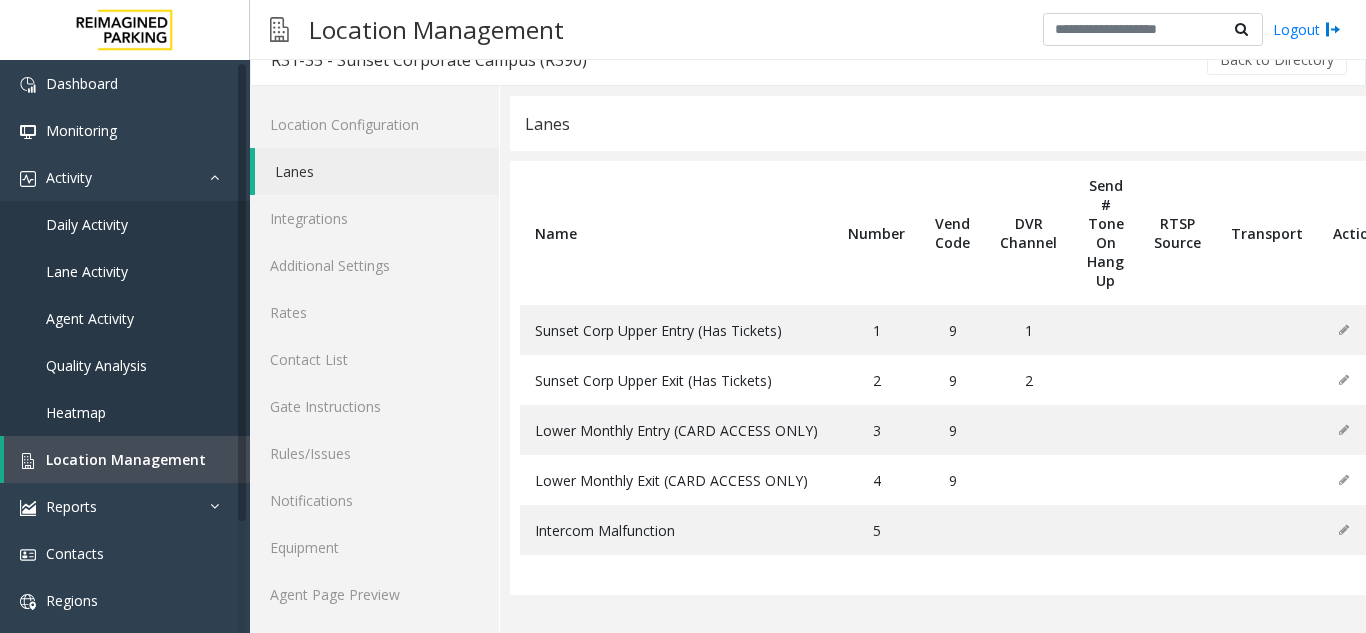 click on "Name Number Vend Code DVR Channel Send # Tone On Hang Up RTSP Source Transport Actions Sunset Corp Upper Entry (Has Tickets) 1 9 1 Sunset Corp Upper Exit  (Has Tickets) 2 9 2 Lower Monthly Entry (CARD ACCESS ONLY) 3 9 Lower Monthly Exit (CARD ACCESS ONLY) 4 9 Intercom Malfunction 5" 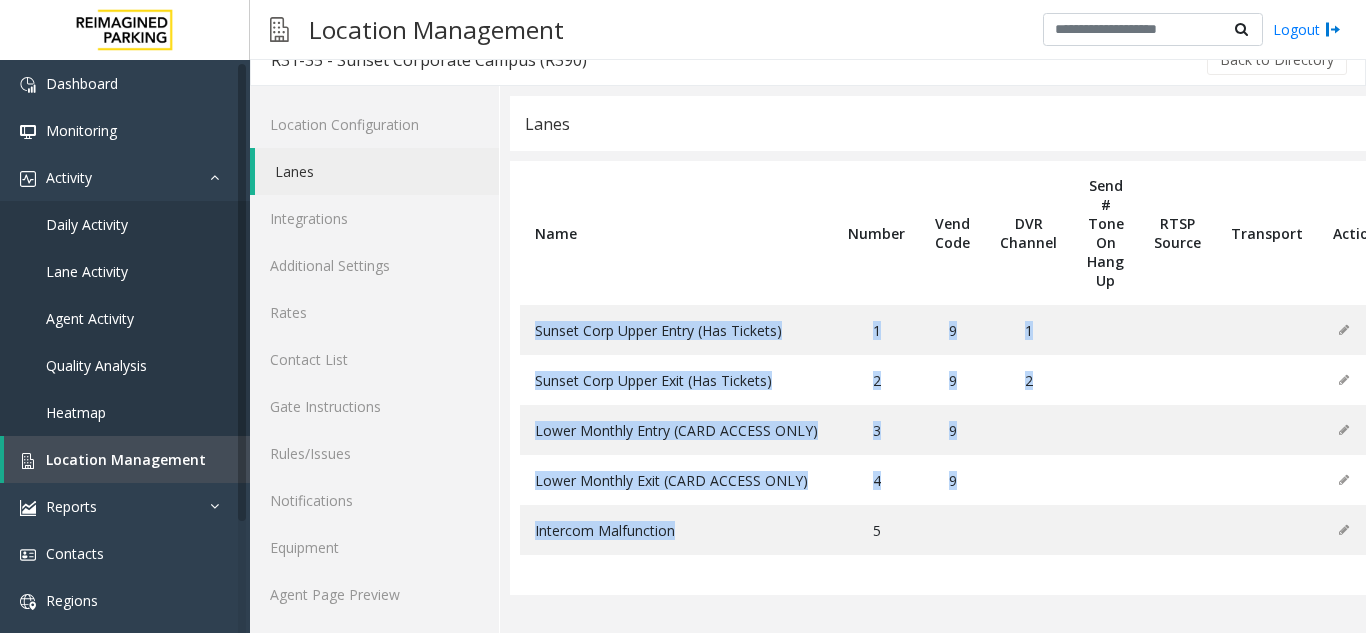 drag, startPoint x: 821, startPoint y: 566, endPoint x: 513, endPoint y: 319, distance: 394.80756 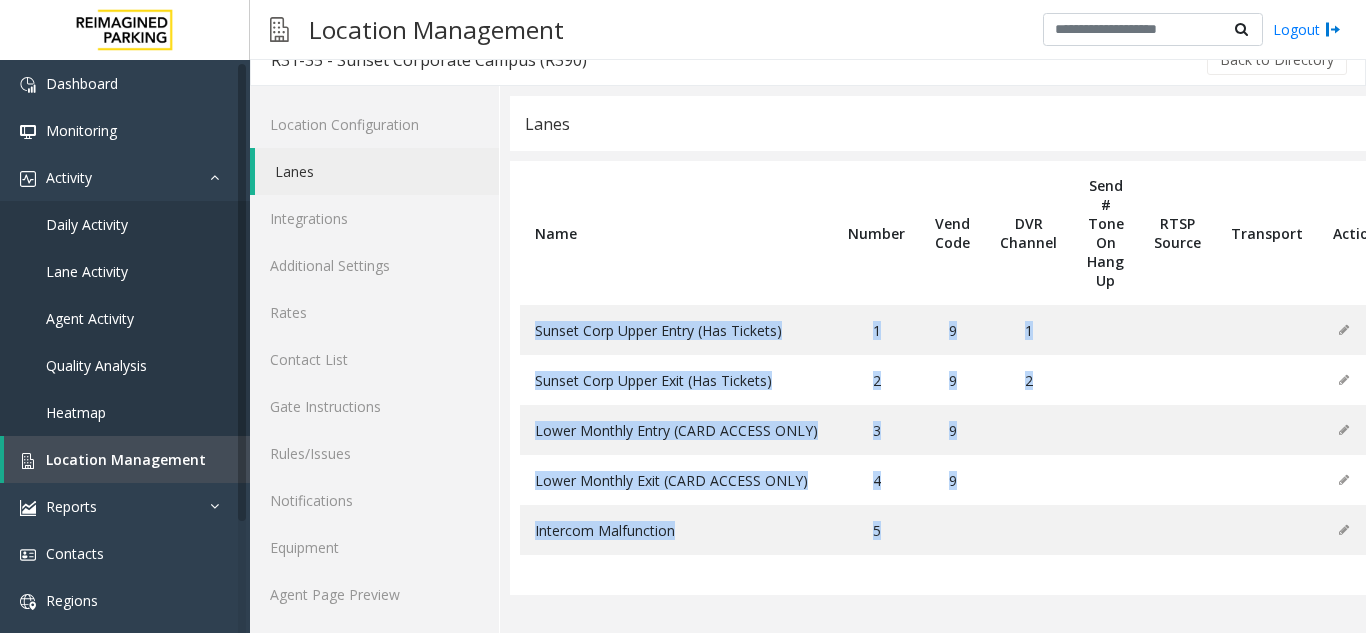 drag, startPoint x: 513, startPoint y: 319, endPoint x: 835, endPoint y: 565, distance: 405.216 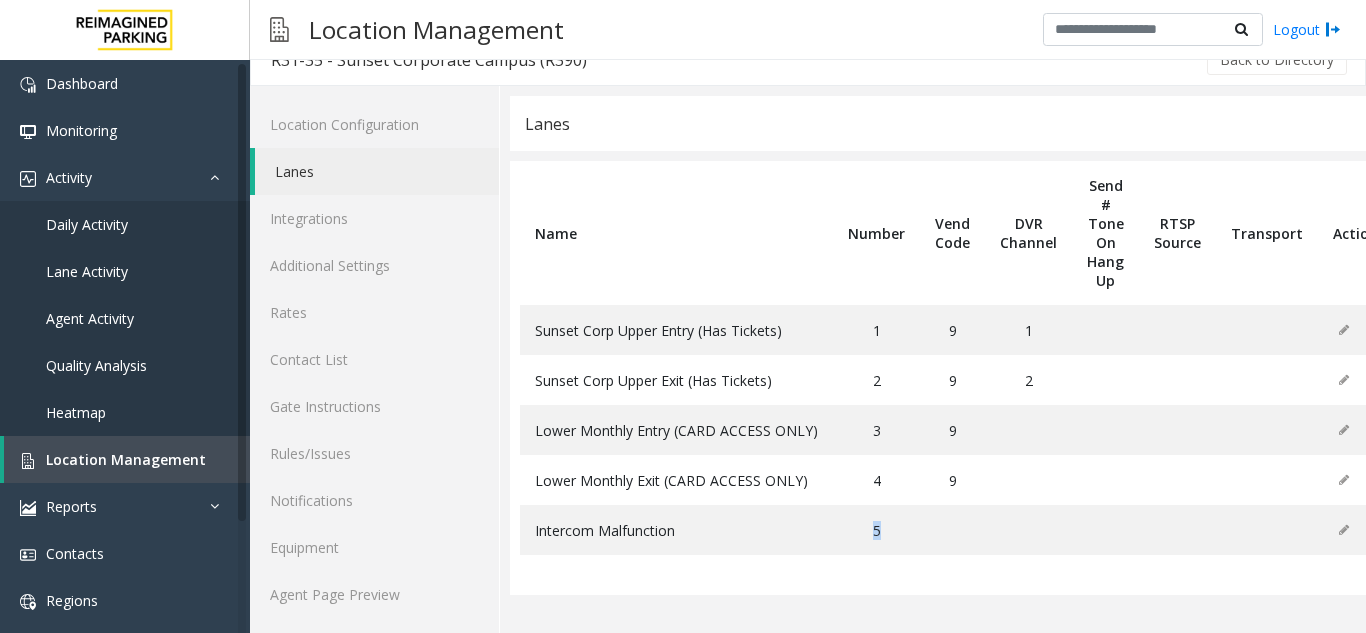 click on "Name Number Vend Code DVR Channel Send # Tone On Hang Up RTSP Source Transport Actions Sunset Corp Upper Entry (Has Tickets) 1 9 1 Sunset Corp Upper Exit  (Has Tickets) 2 9 2 Lower Monthly Entry (CARD ACCESS ONLY) 3 9 Lower Monthly Exit (CARD ACCESS ONLY) 4 9 Intercom Malfunction 5" 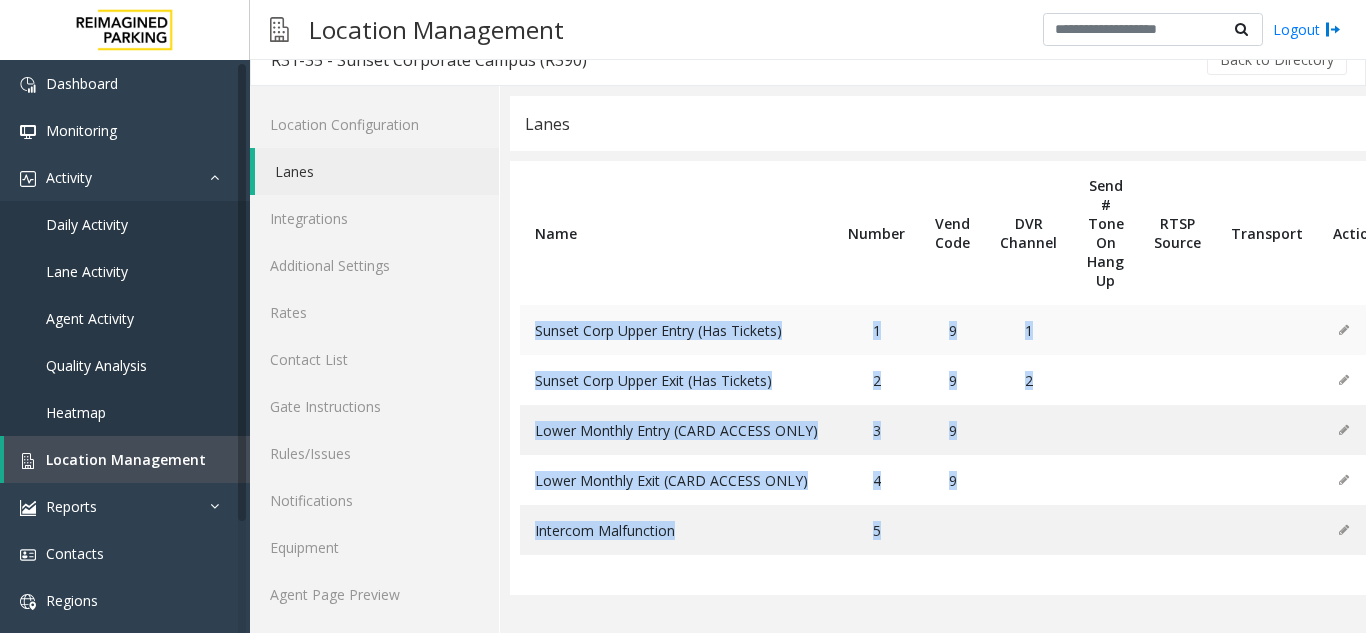 drag, startPoint x: 836, startPoint y: 566, endPoint x: 561, endPoint y: 306, distance: 378.45078 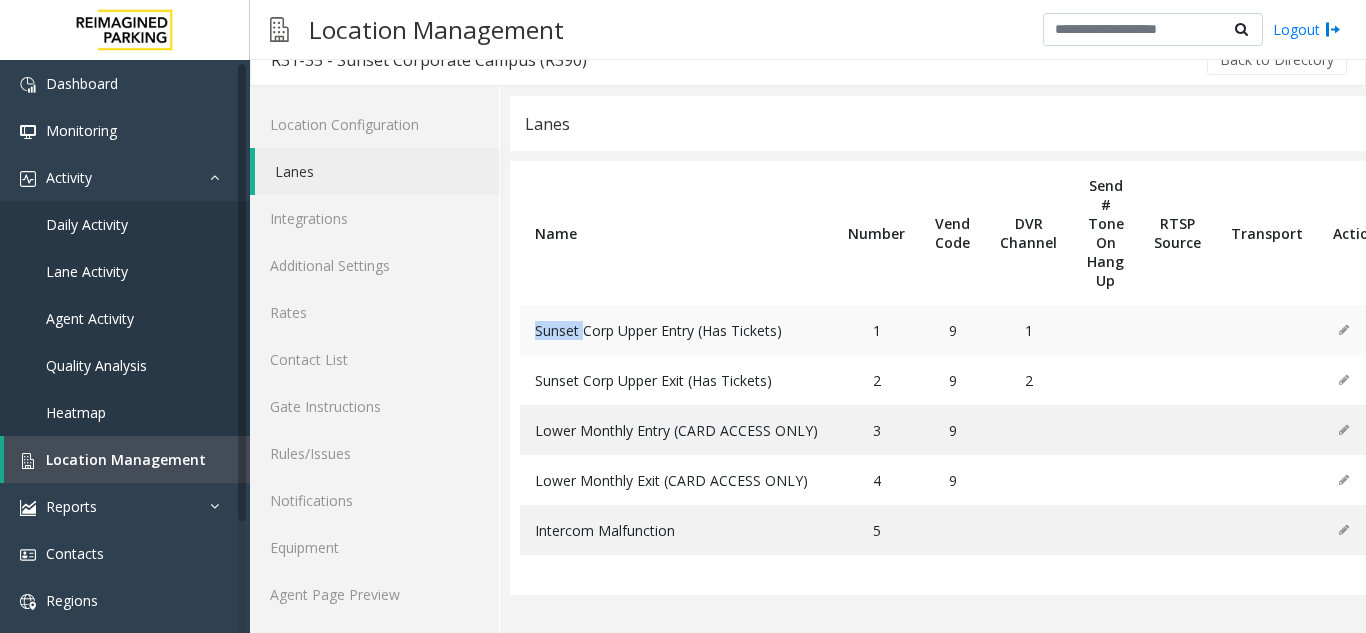 click on "Sunset Corp Upper Entry (Has Tickets)" 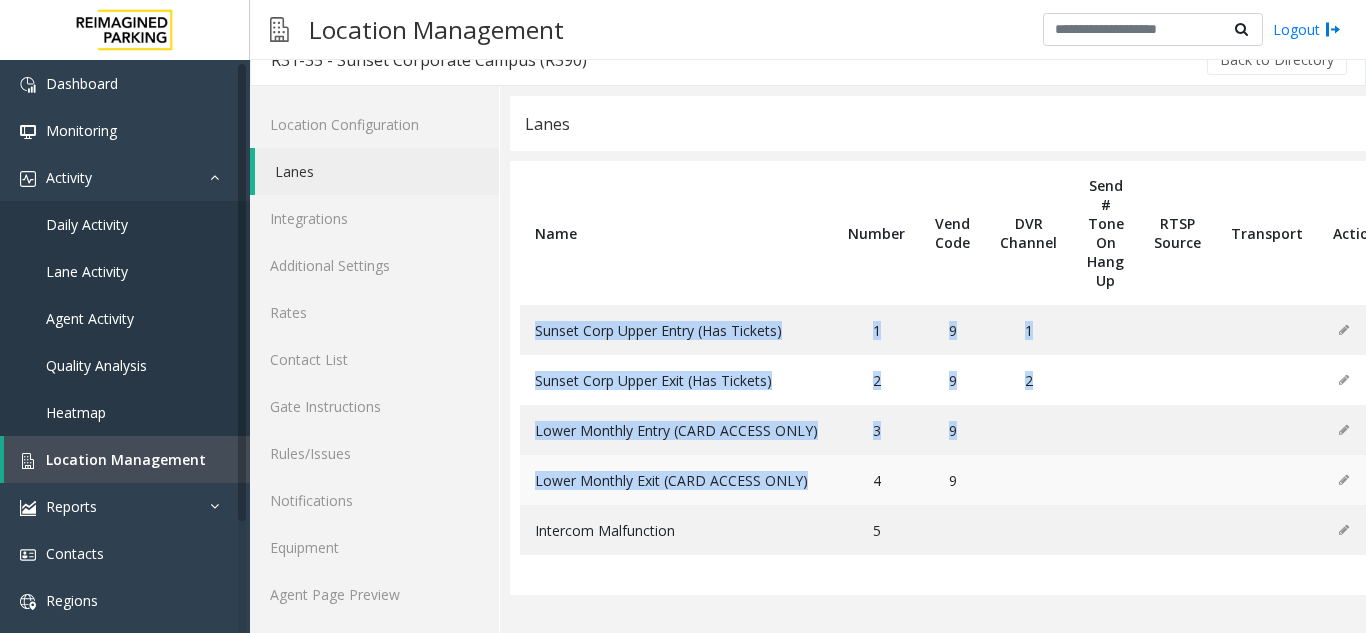 drag, startPoint x: 561, startPoint y: 306, endPoint x: 758, endPoint y: 504, distance: 279.30807 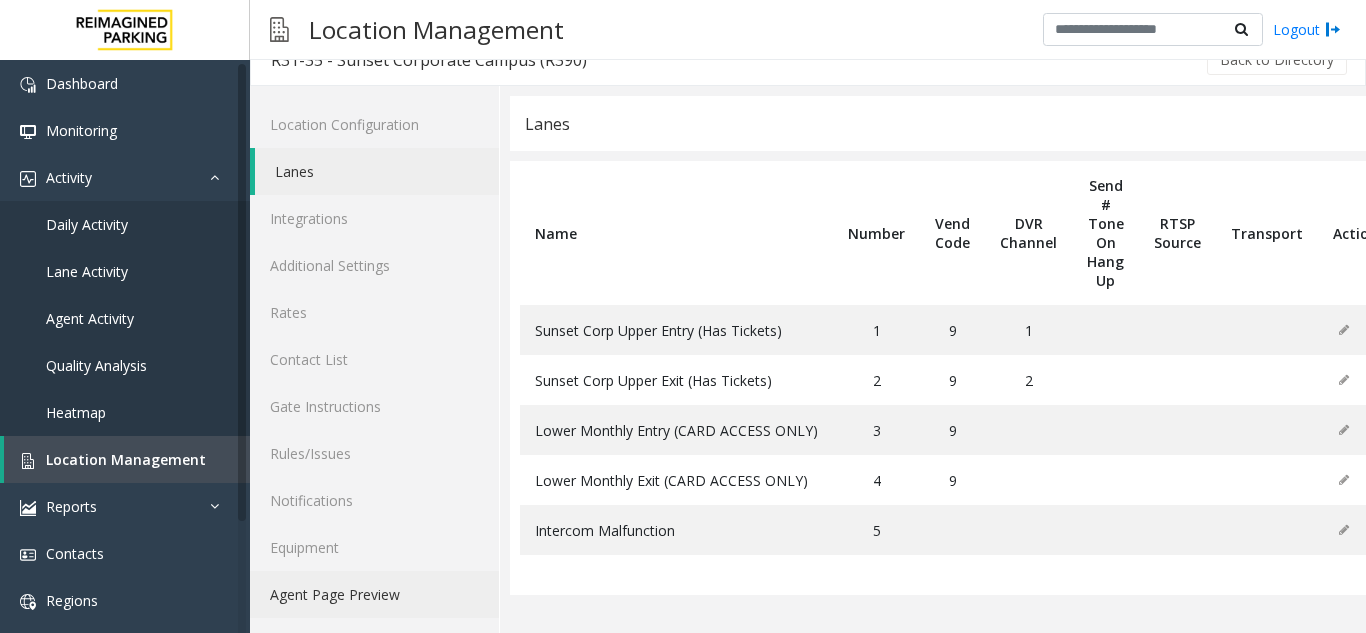 click on "Agent Page Preview" 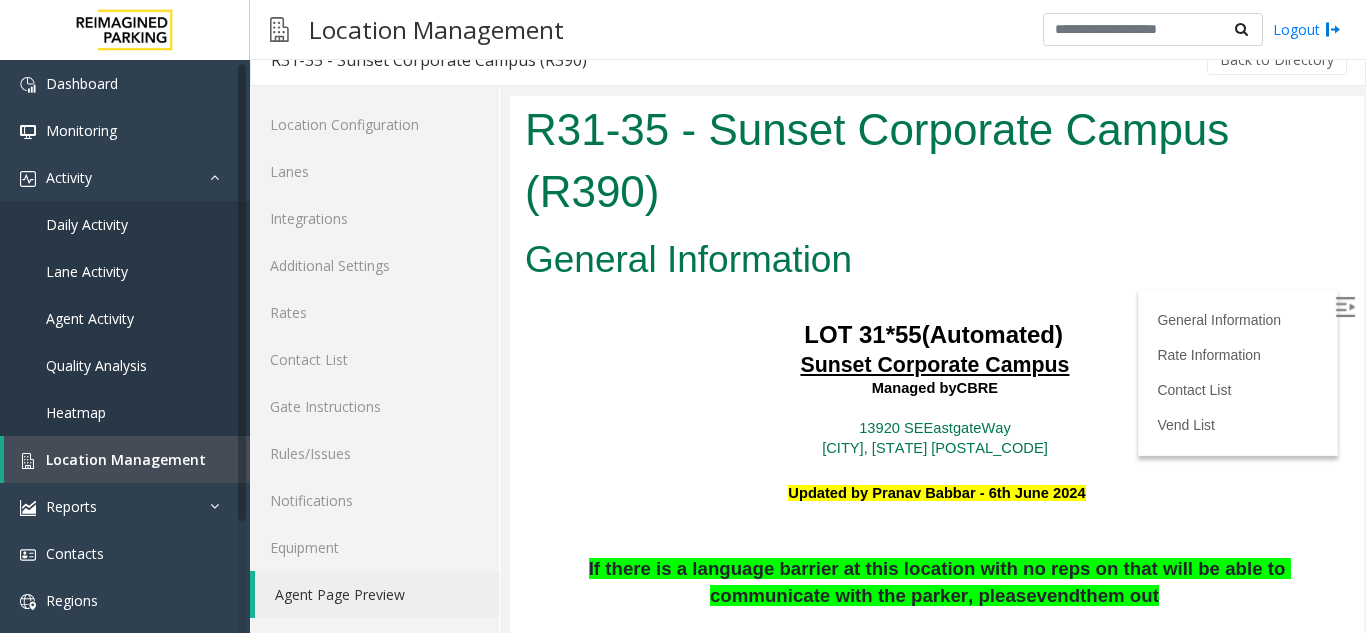 scroll, scrollTop: 0, scrollLeft: 0, axis: both 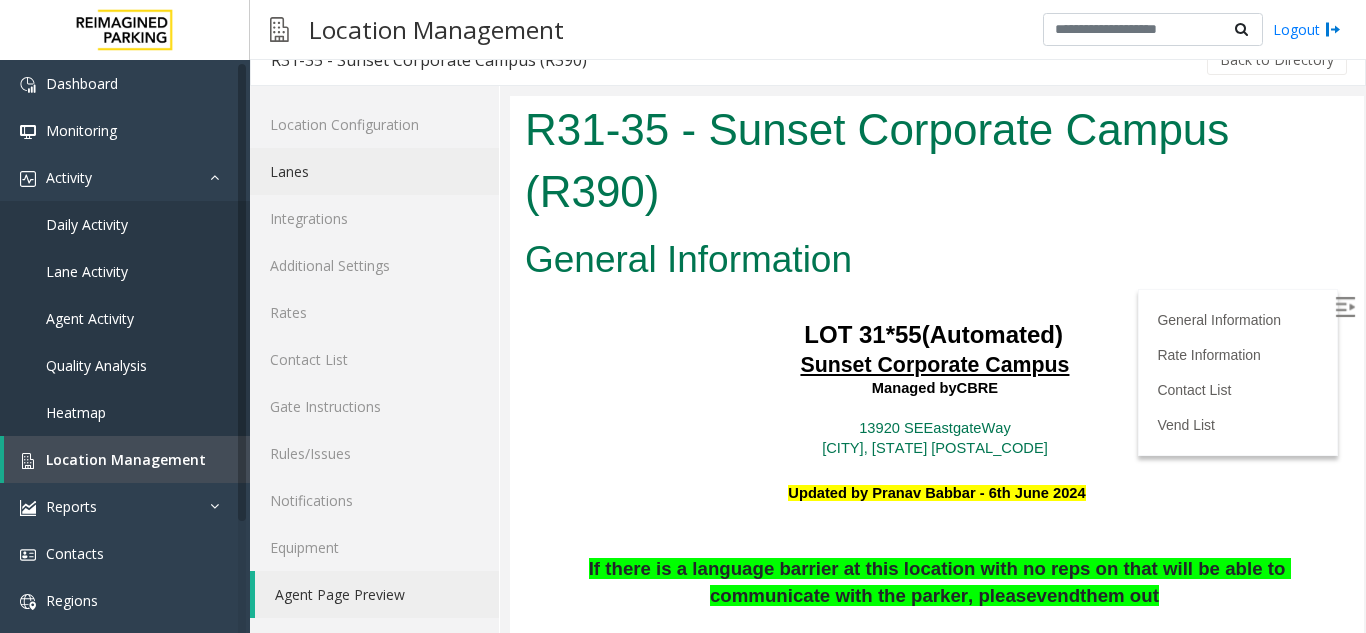 click on "Lanes" 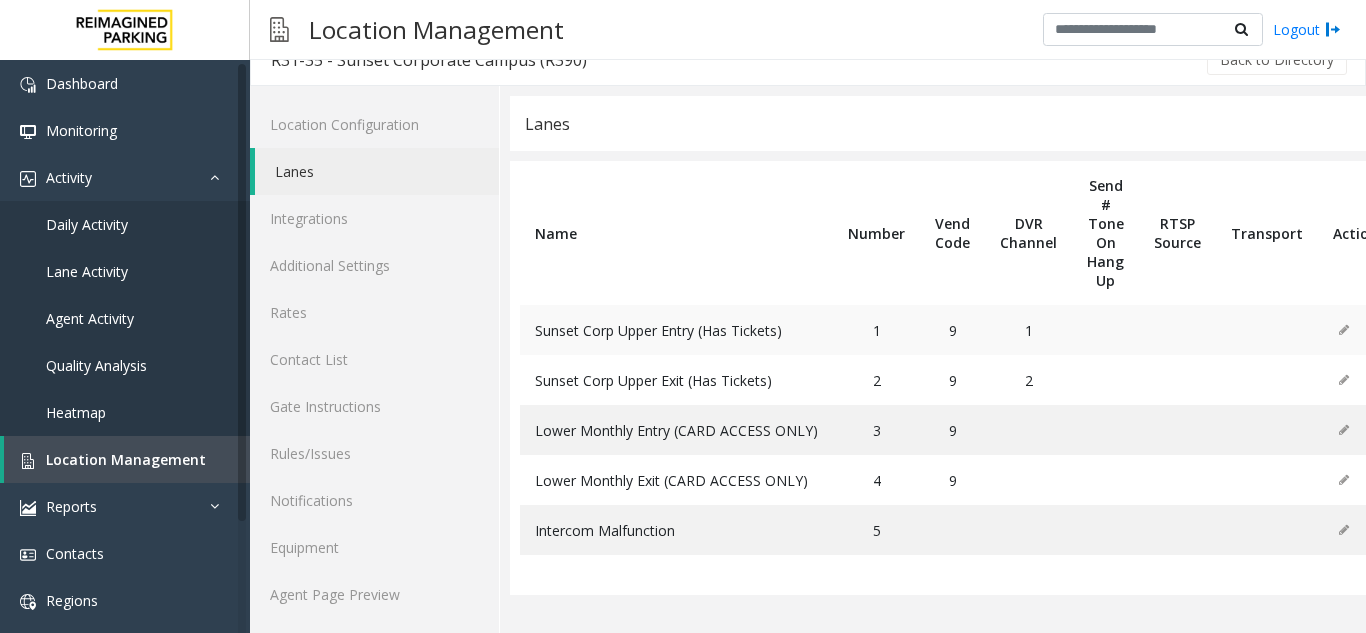 click on "Sunset Corp Upper Entry (Has Tickets)" 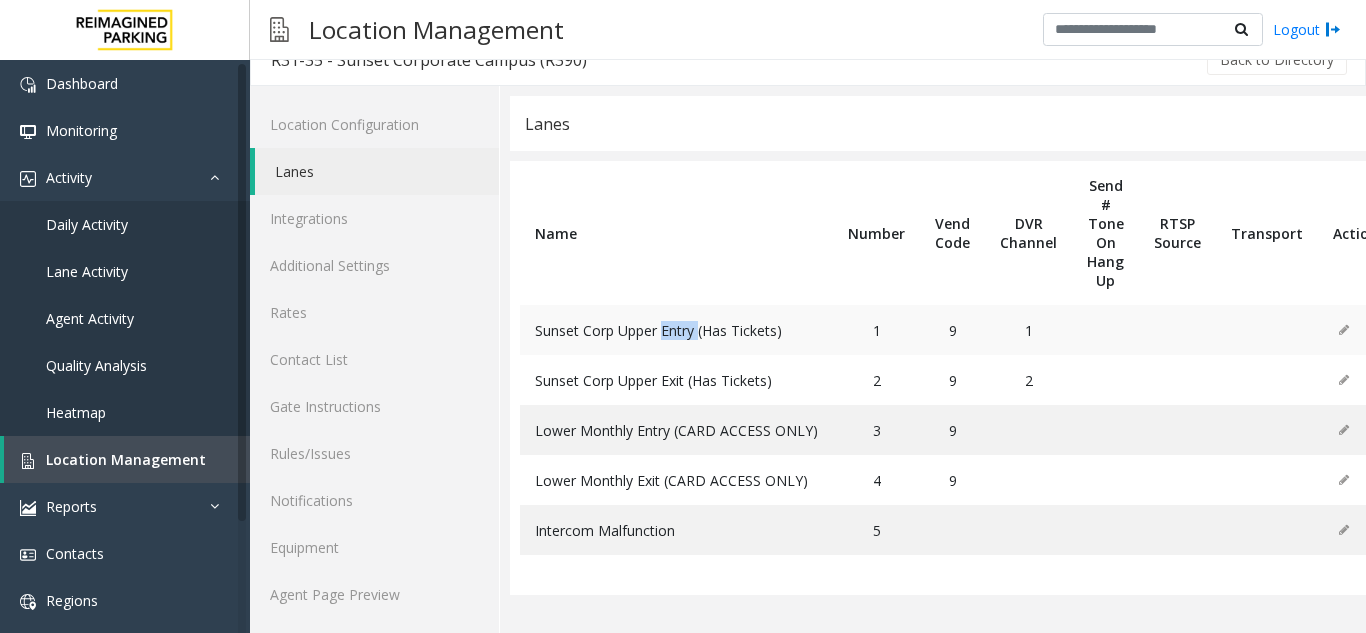 click on "Sunset Corp Upper Entry (Has Tickets)" 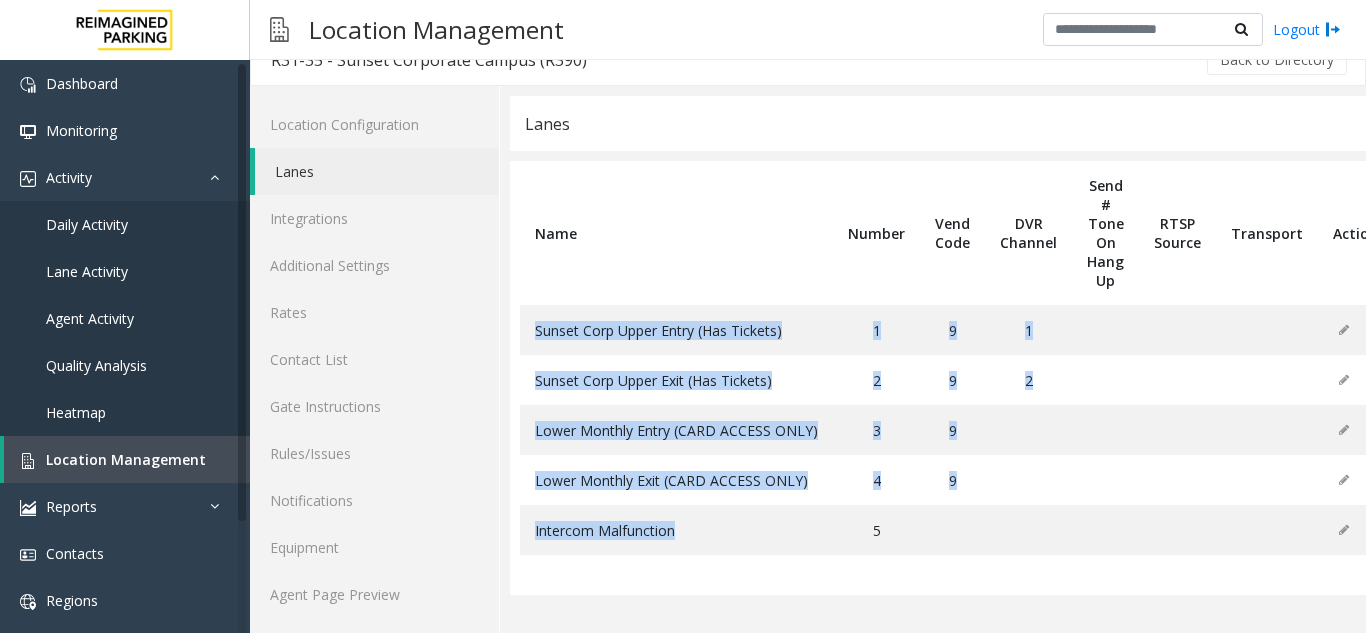 drag, startPoint x: 685, startPoint y: 328, endPoint x: 693, endPoint y: 557, distance: 229.1397 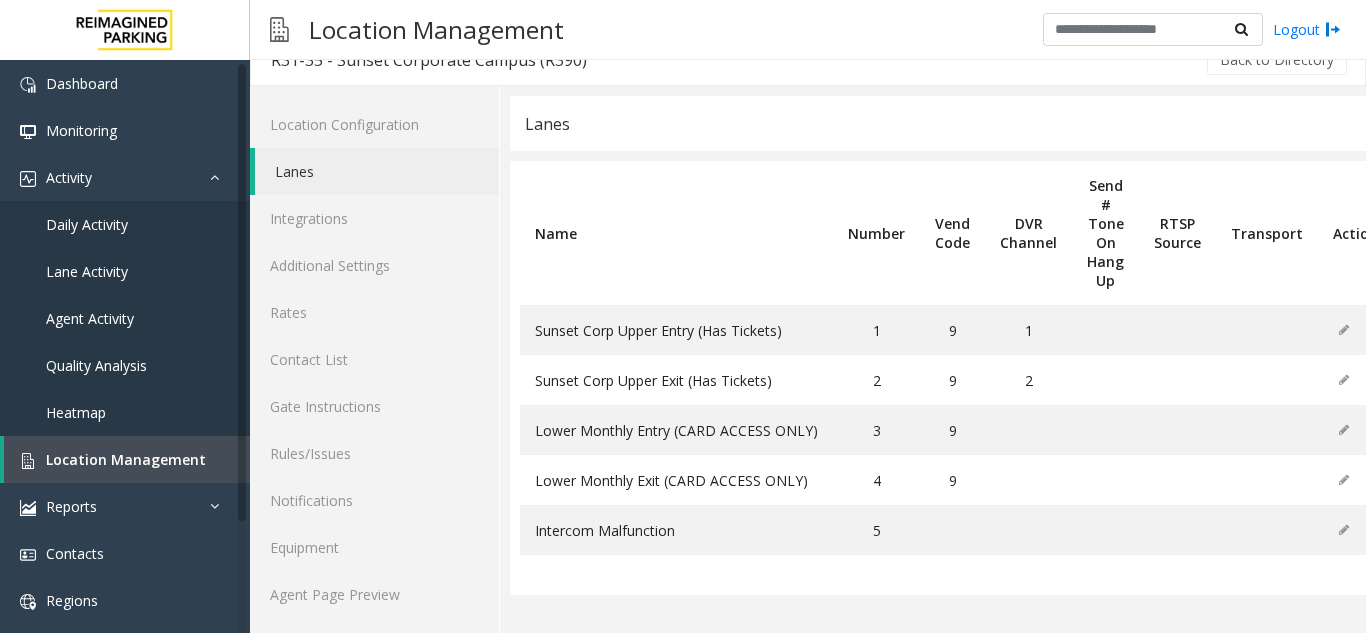 click on "Name Number Vend Code DVR Channel Send # Tone On Hang Up RTSP Source Transport Actions Sunset Corp Upper Entry (Has Tickets) 1 9 1 Sunset Corp Upper Exit  (Has Tickets) 2 9 2 Lower Monthly Entry (CARD ACCESS ONLY) 3 9 Lower Monthly Exit (CARD ACCESS ONLY) 4 9 Intercom Malfunction 5" 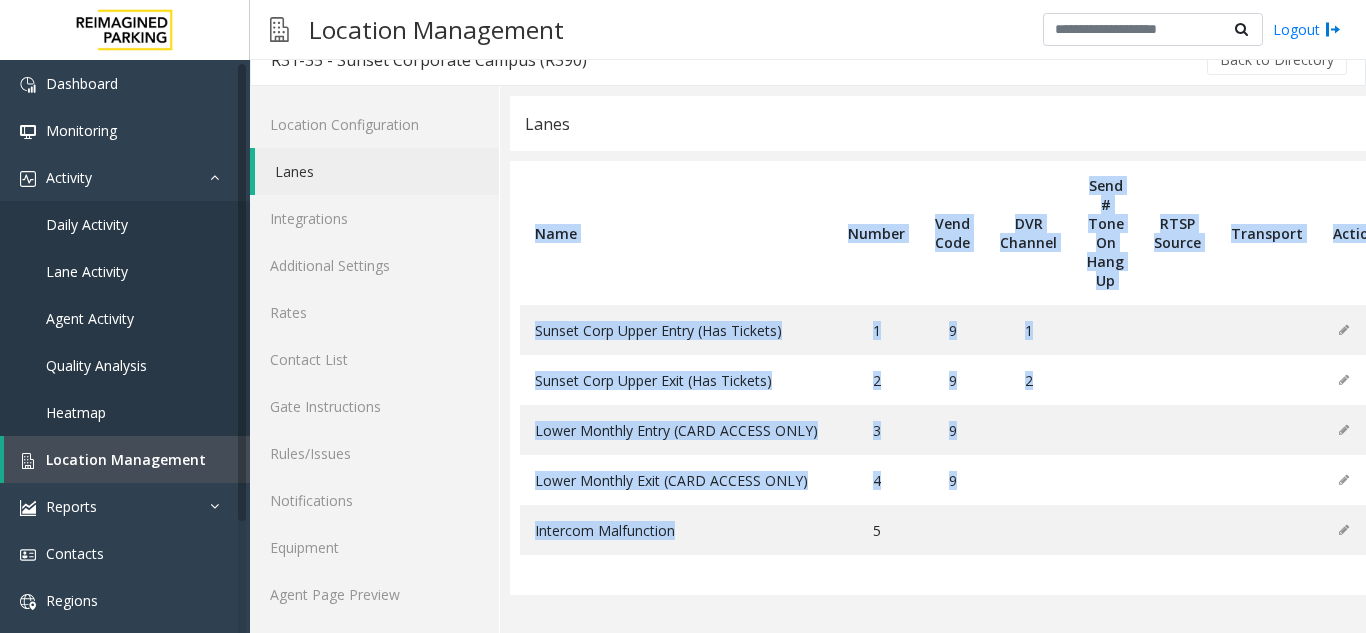 drag, startPoint x: 693, startPoint y: 557, endPoint x: 525, endPoint y: 208, distance: 387.3306 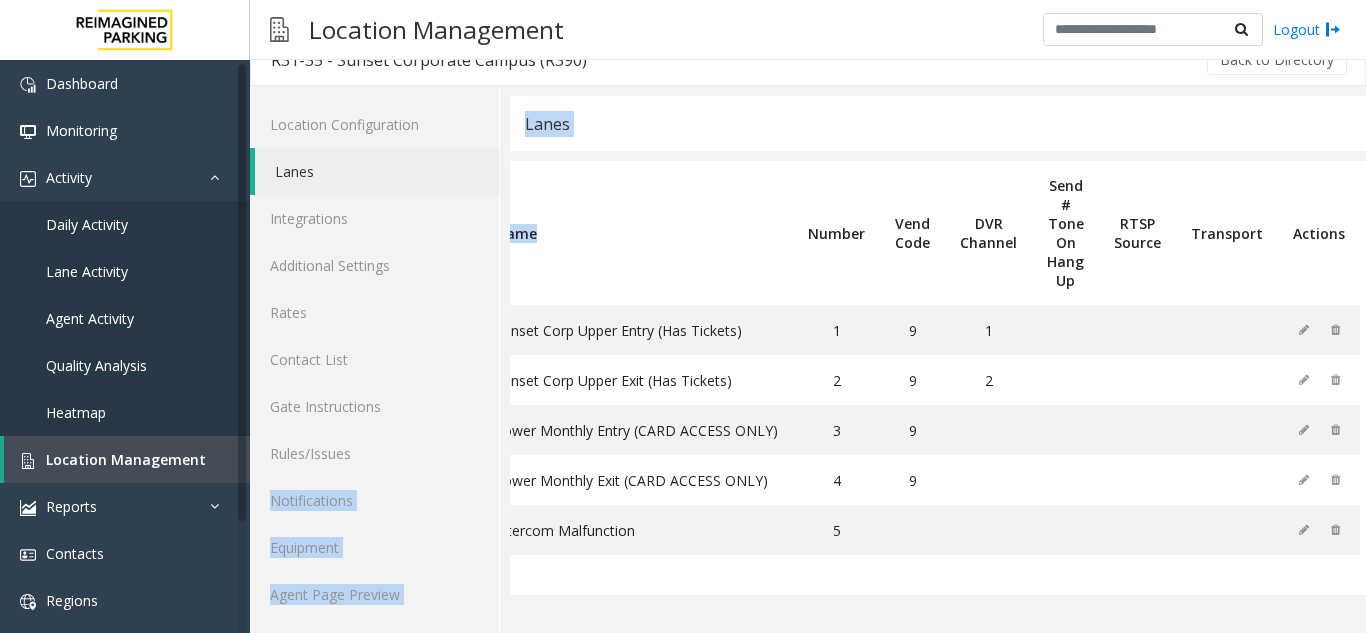 scroll, scrollTop: 0, scrollLeft: 0, axis: both 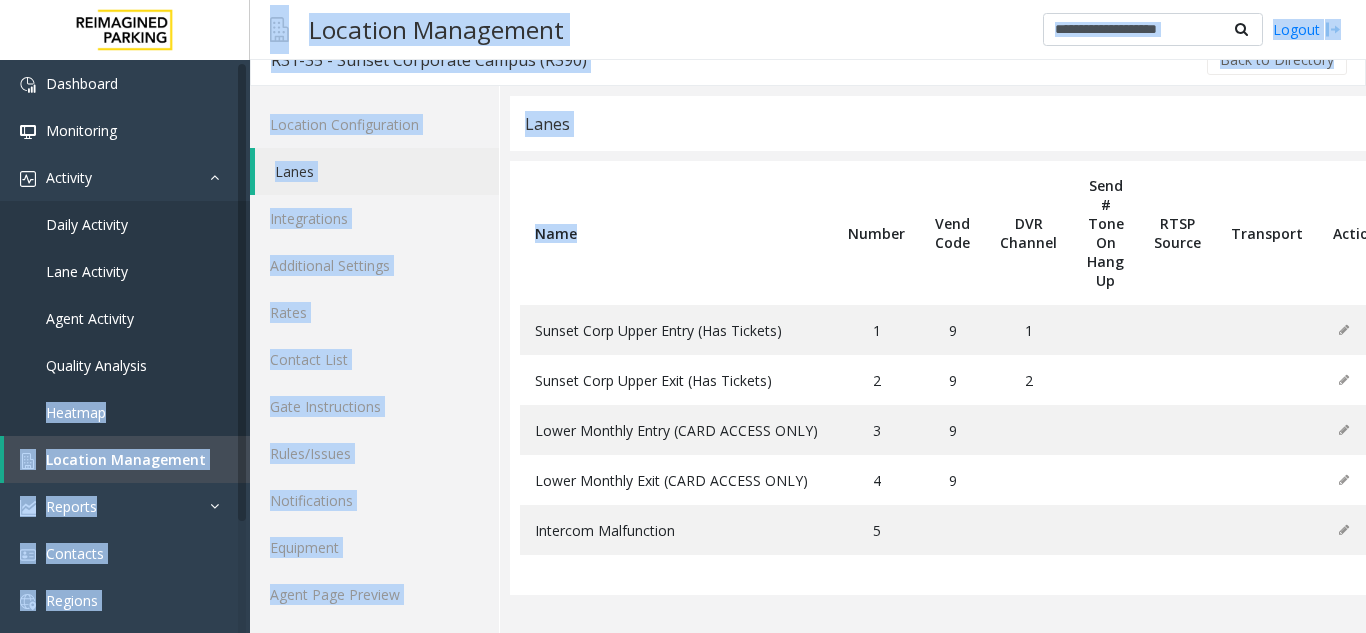 drag, startPoint x: 525, startPoint y: 208, endPoint x: 220, endPoint y: 387, distance: 353.64673 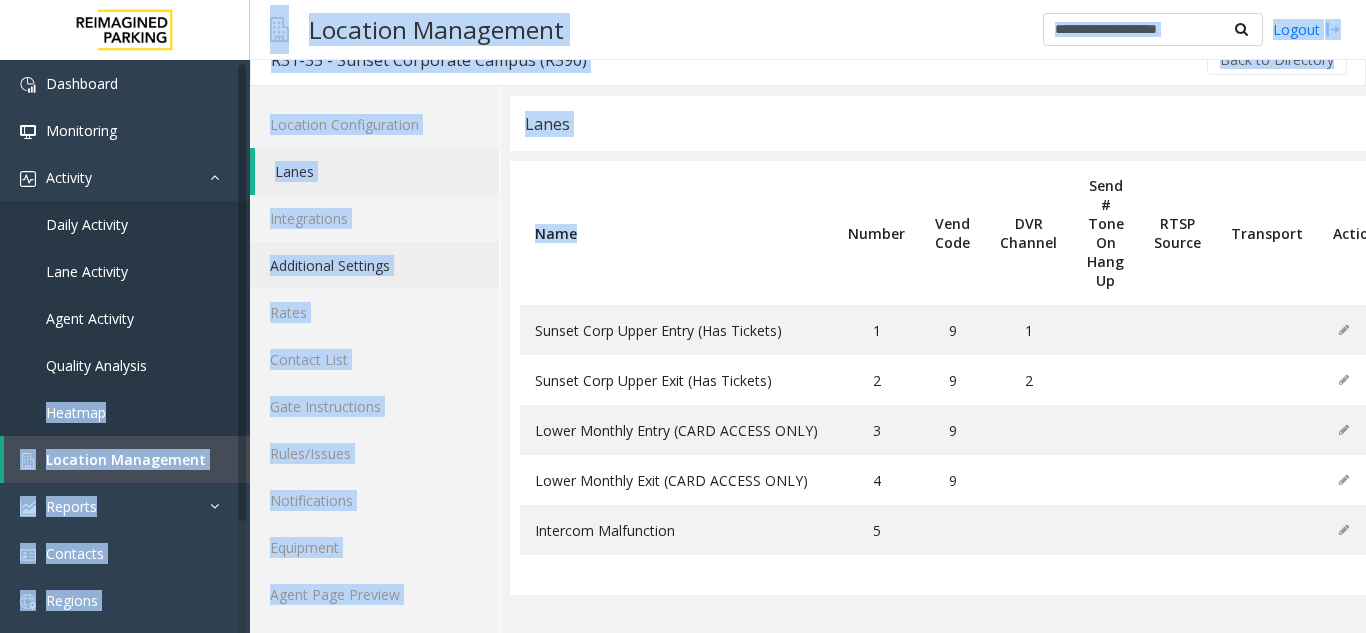 click on "Additional Settings" 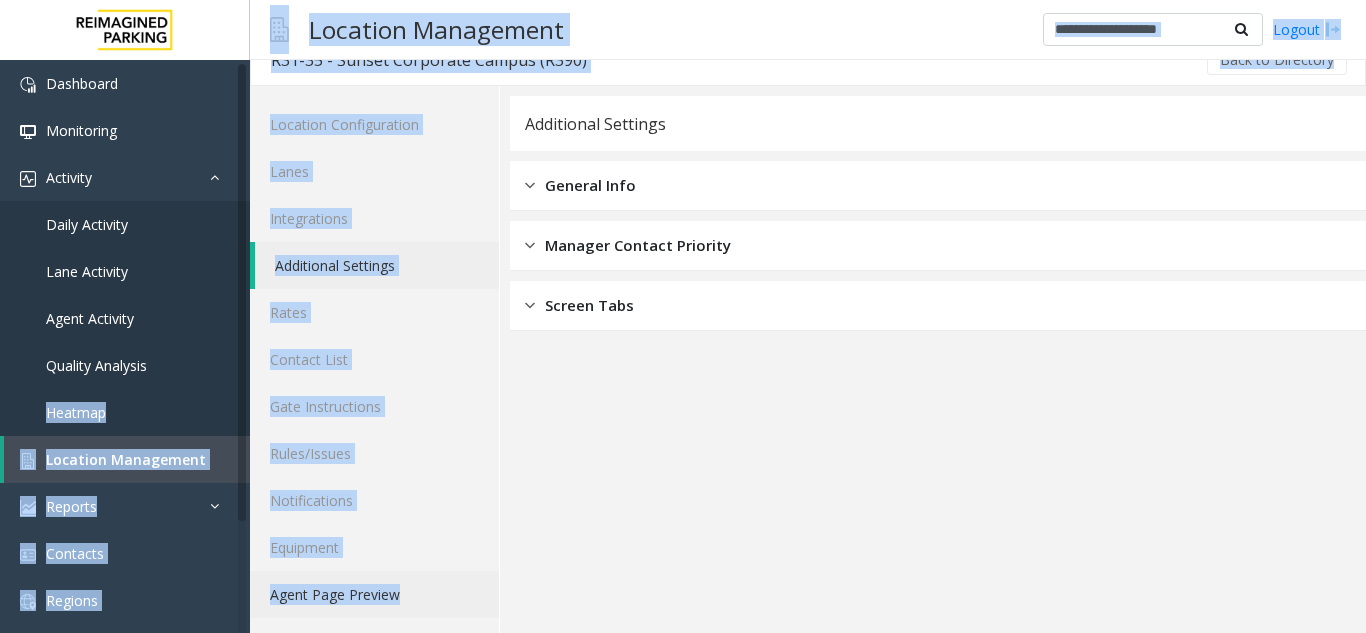 click on "Agent Page Preview" 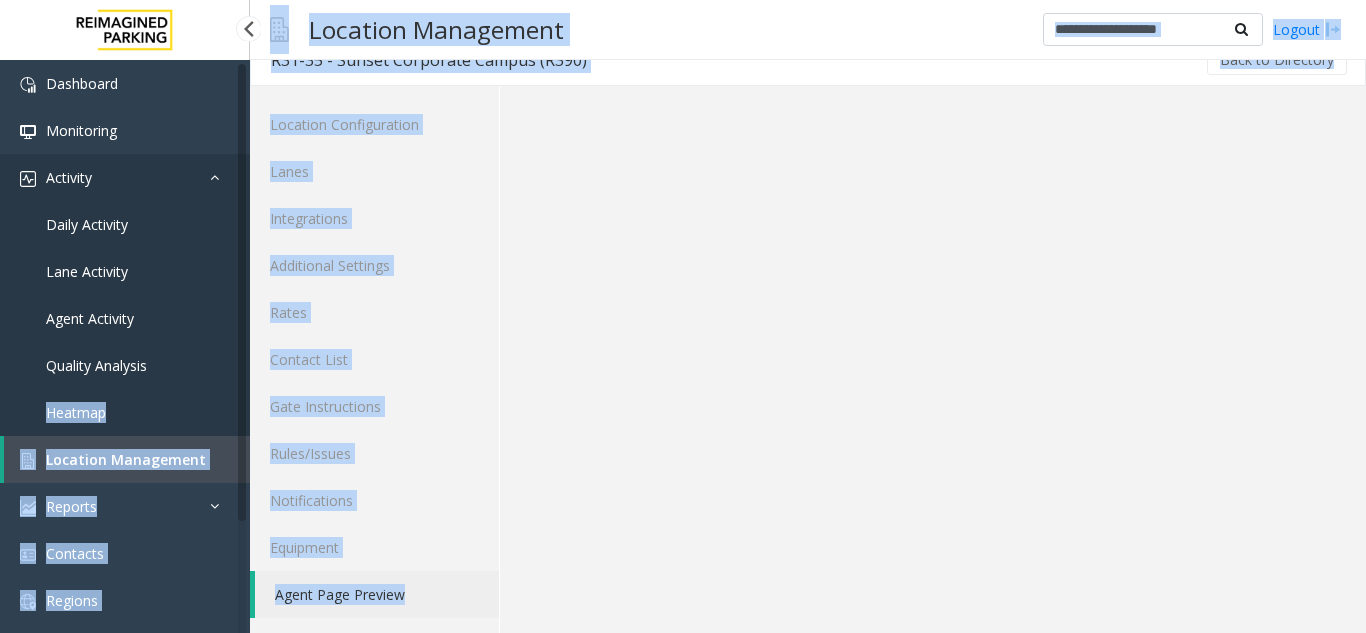 click on "Activity" at bounding box center (125, 177) 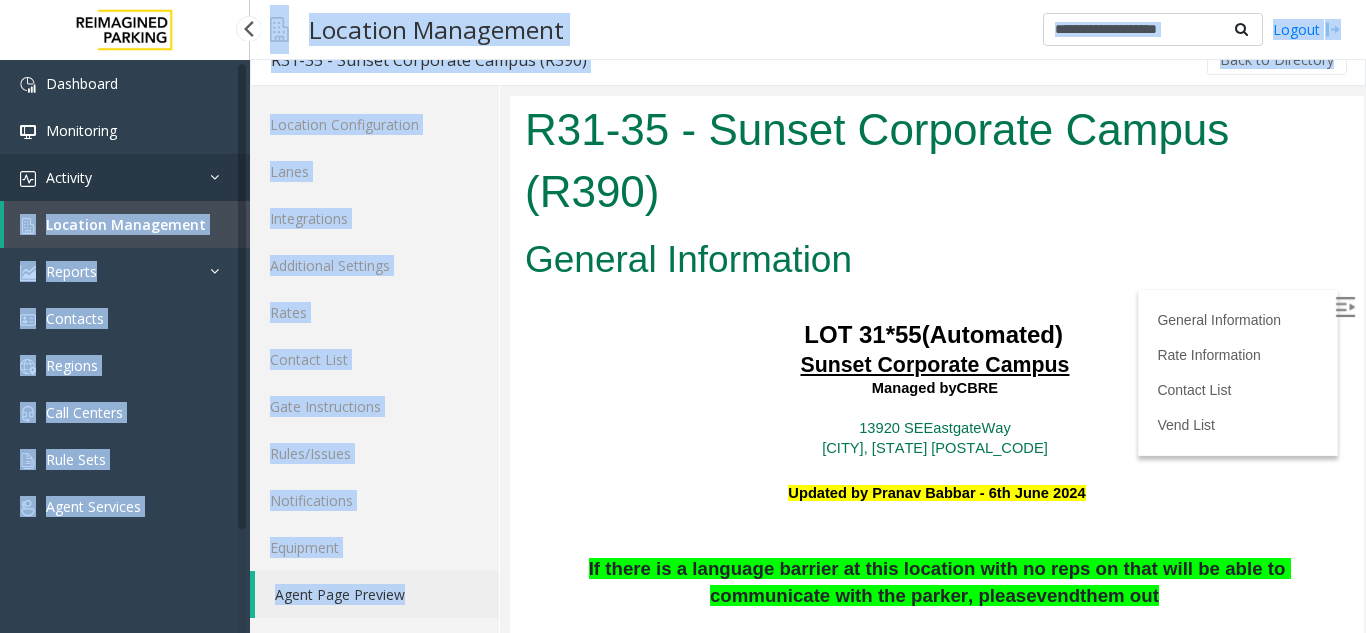 scroll, scrollTop: 0, scrollLeft: 0, axis: both 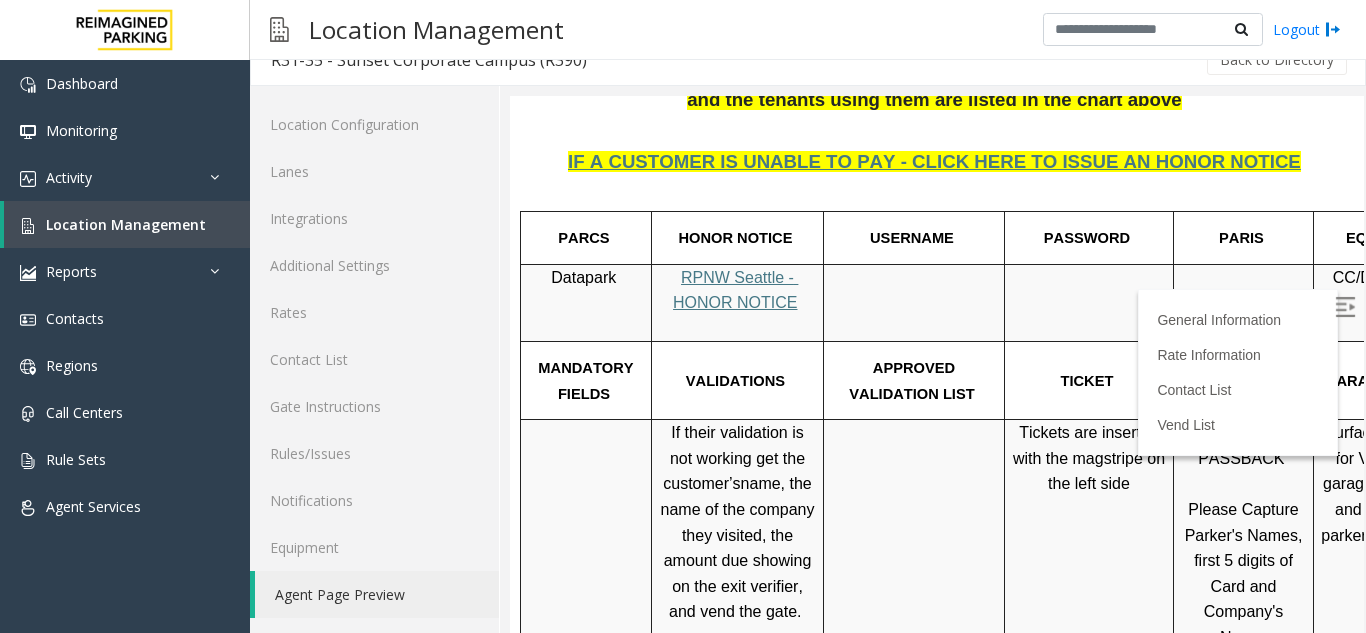 click on "HONOR NOTICE" at bounding box center (738, 238) 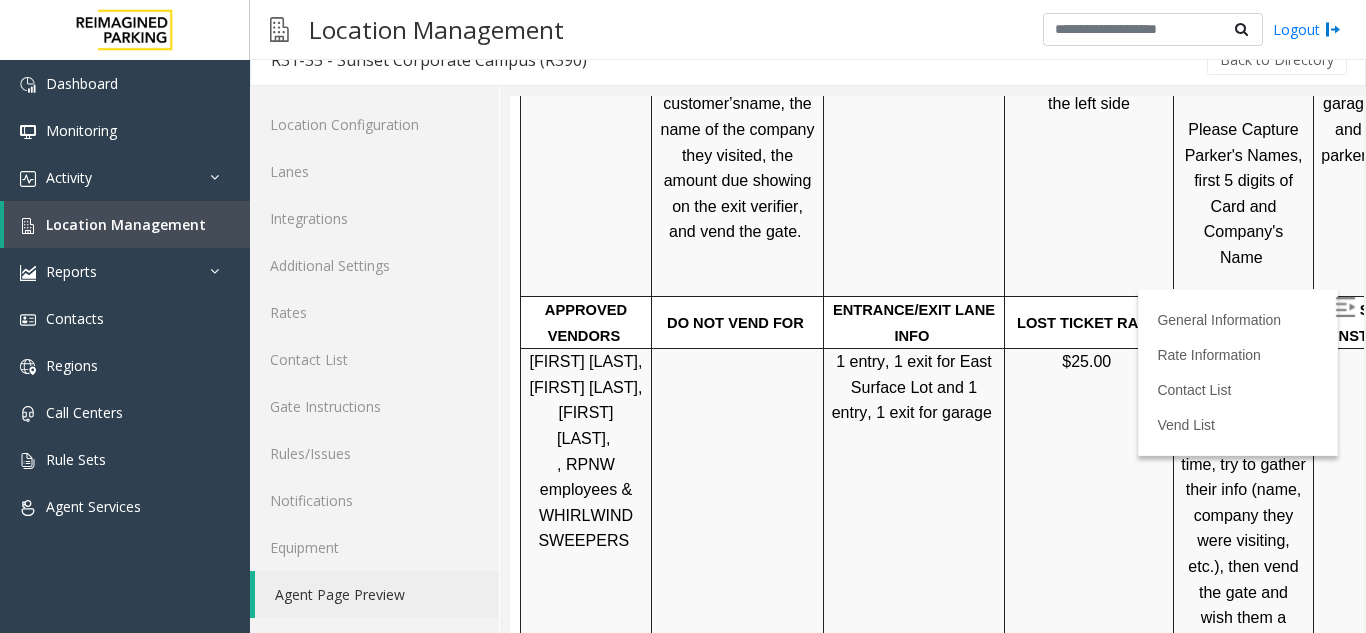 scroll, scrollTop: 1200, scrollLeft: 0, axis: vertical 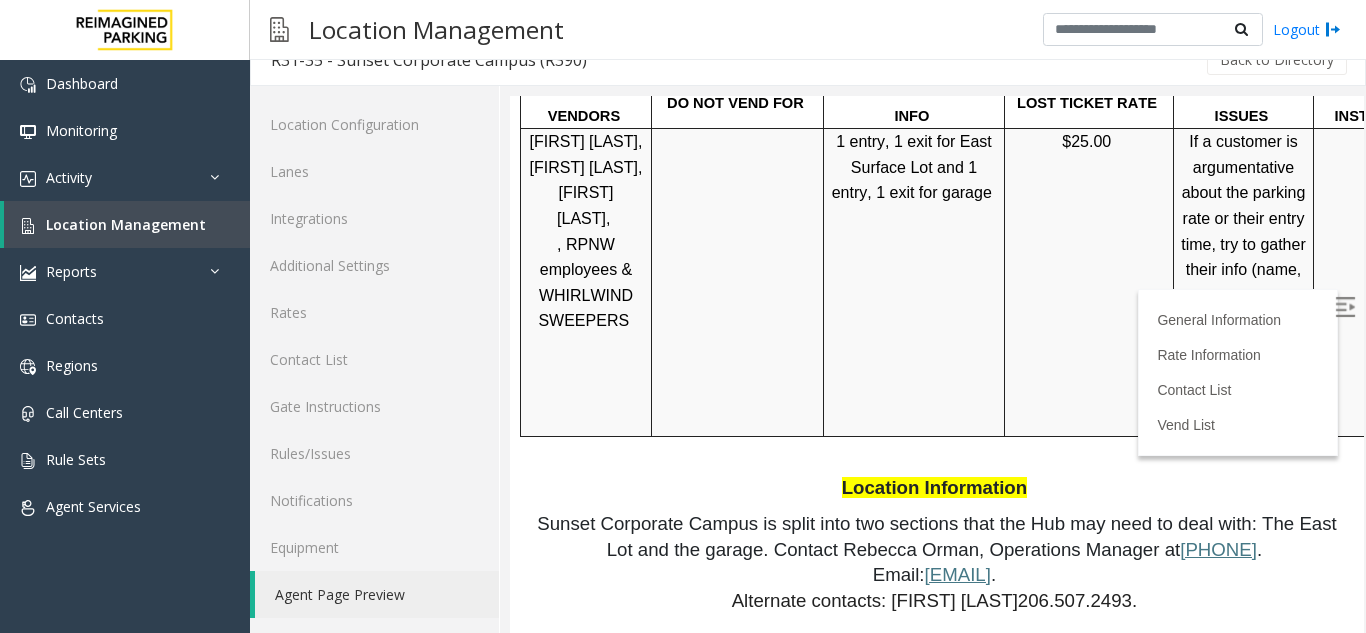 click at bounding box center (1345, 307) 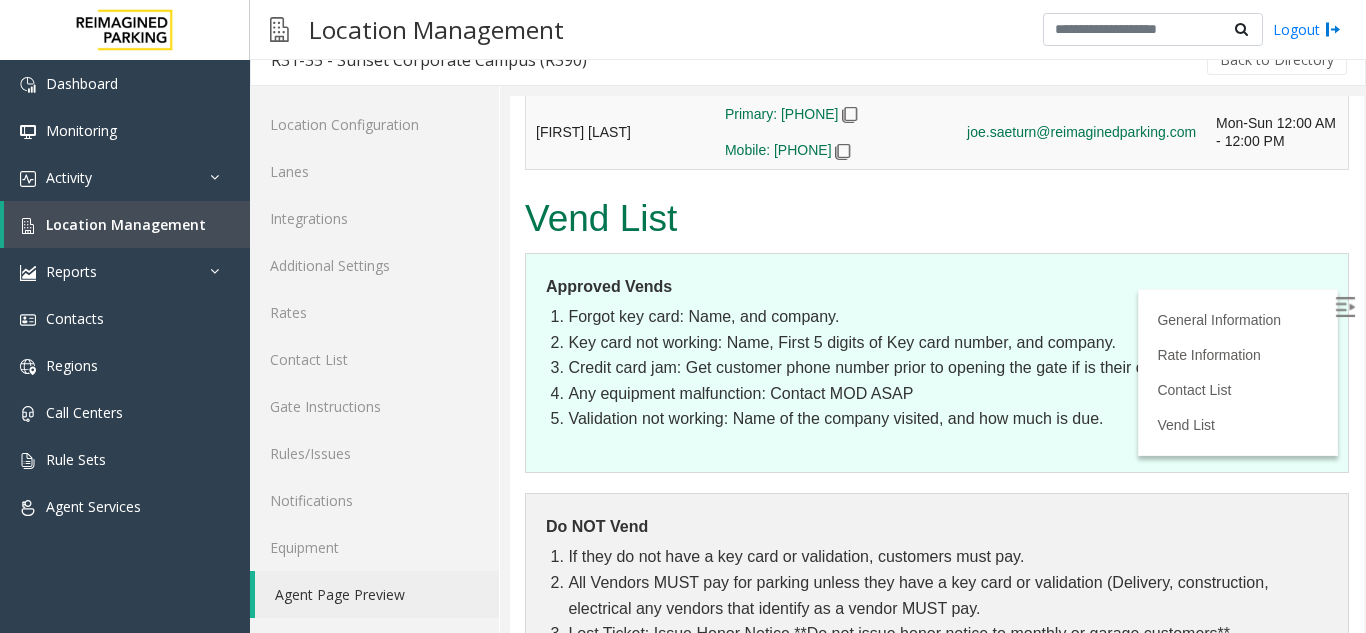 scroll, scrollTop: 3614, scrollLeft: 0, axis: vertical 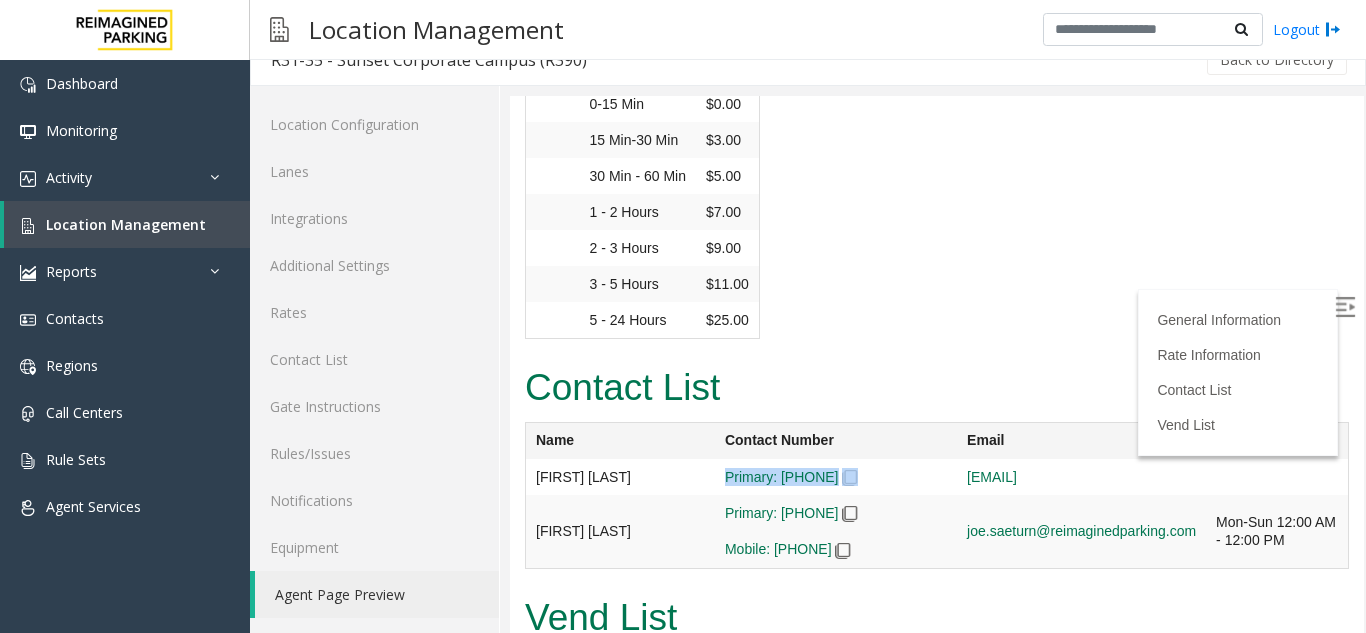 drag, startPoint x: 685, startPoint y: 320, endPoint x: 869, endPoint y: 338, distance: 184.87834 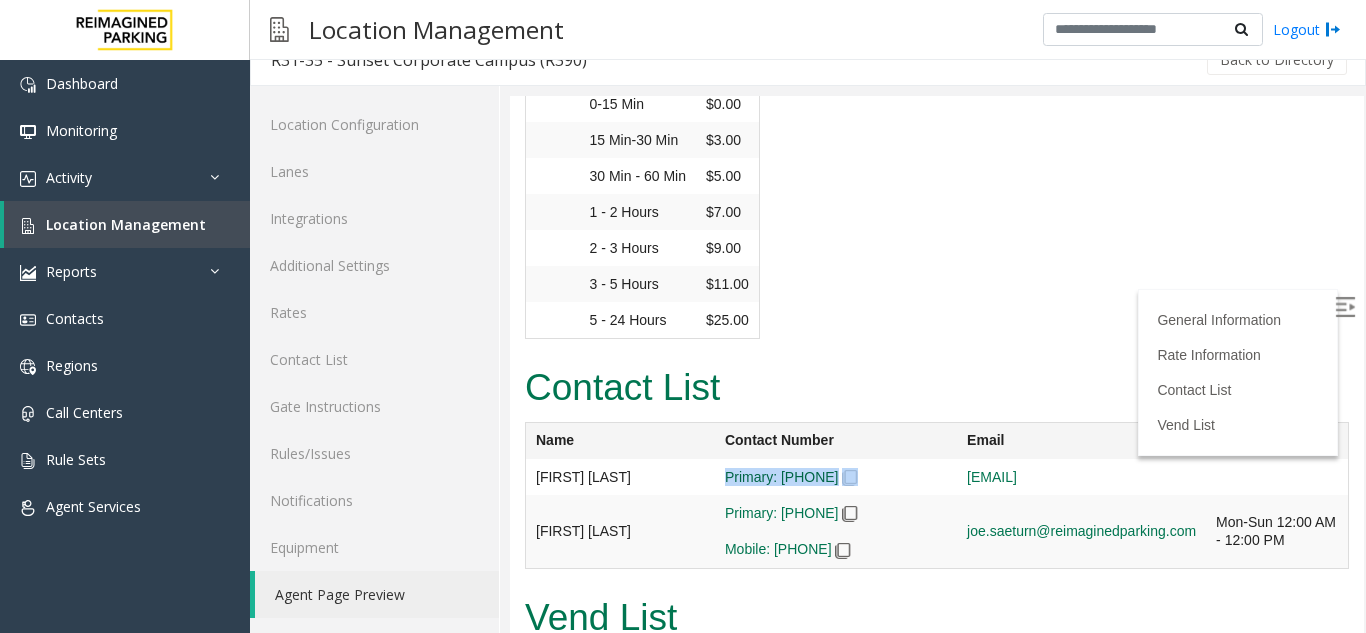drag, startPoint x: 686, startPoint y: 341, endPoint x: 837, endPoint y: 337, distance: 151.05296 